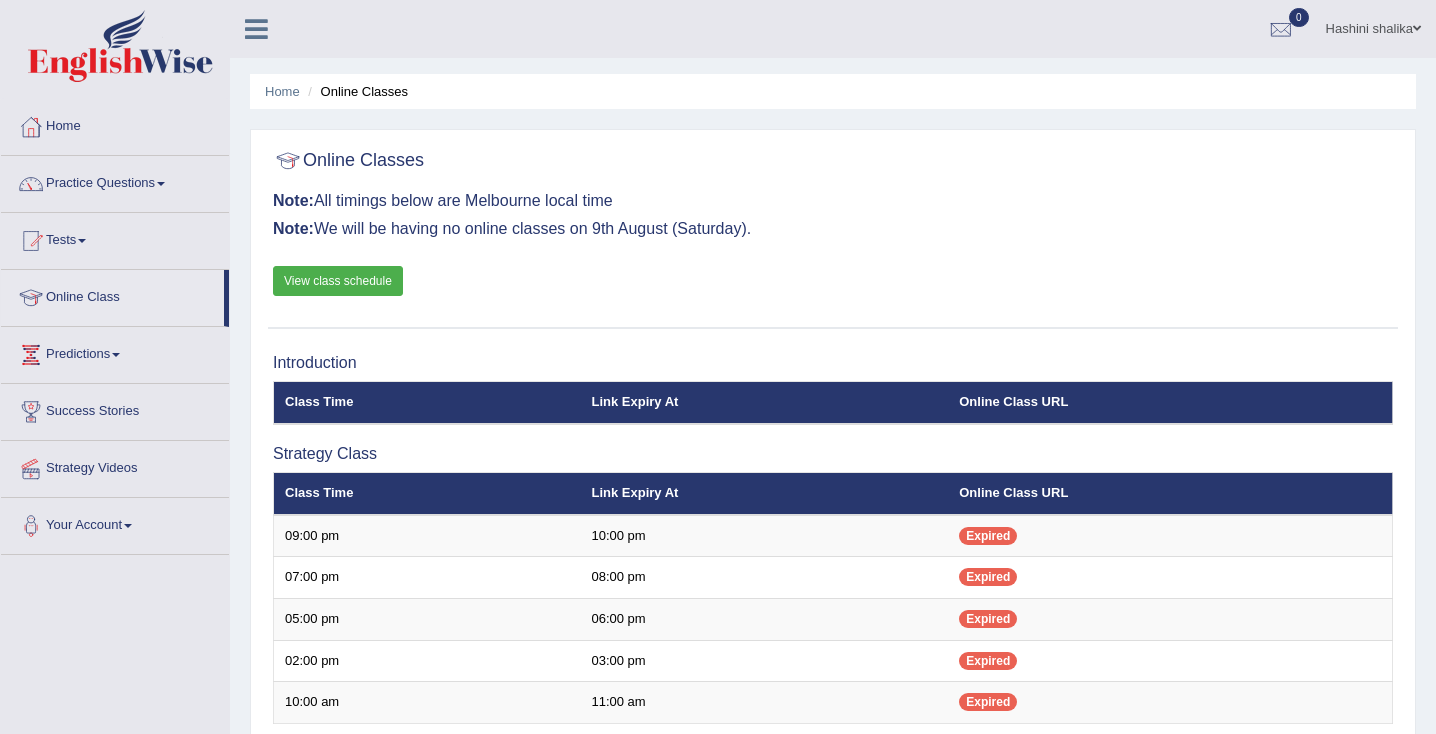 scroll, scrollTop: 172, scrollLeft: 0, axis: vertical 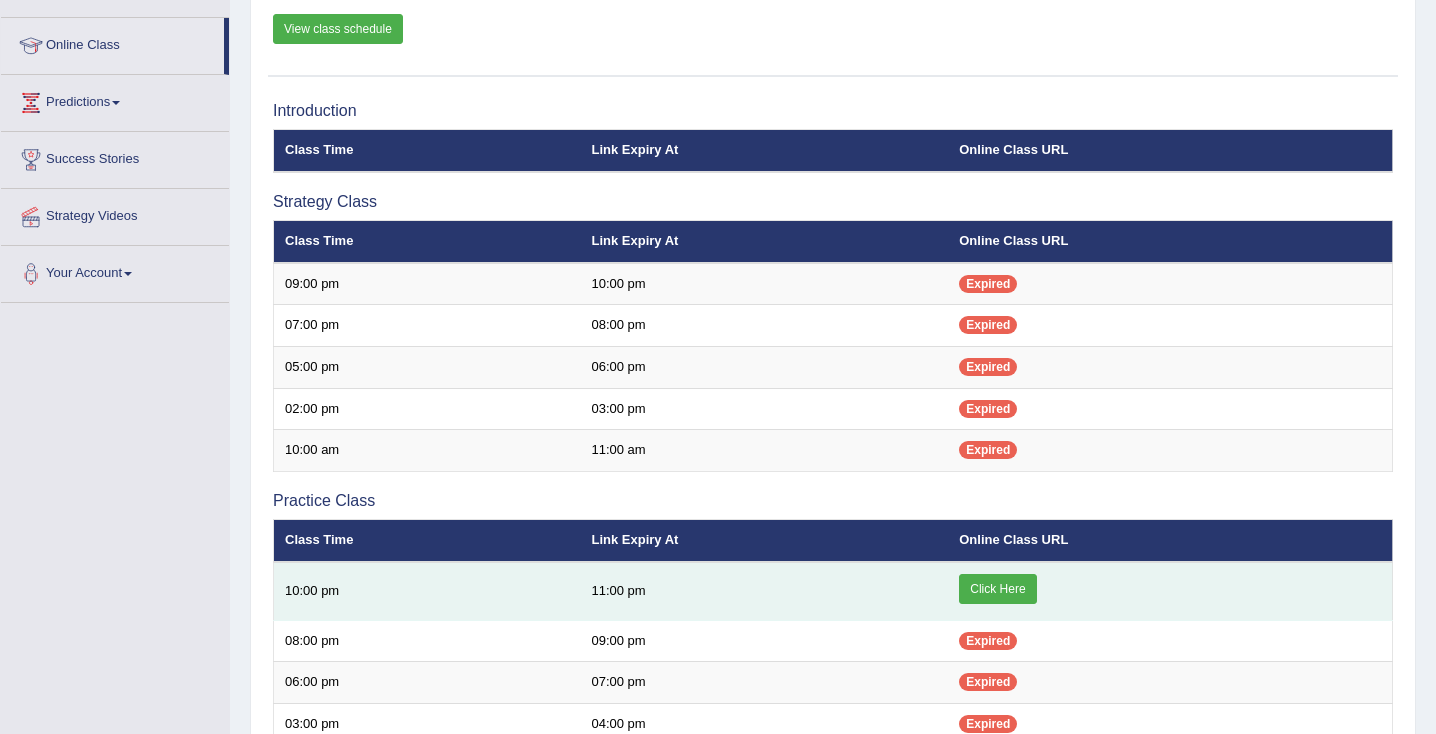 click on "Click Here" at bounding box center (997, 589) 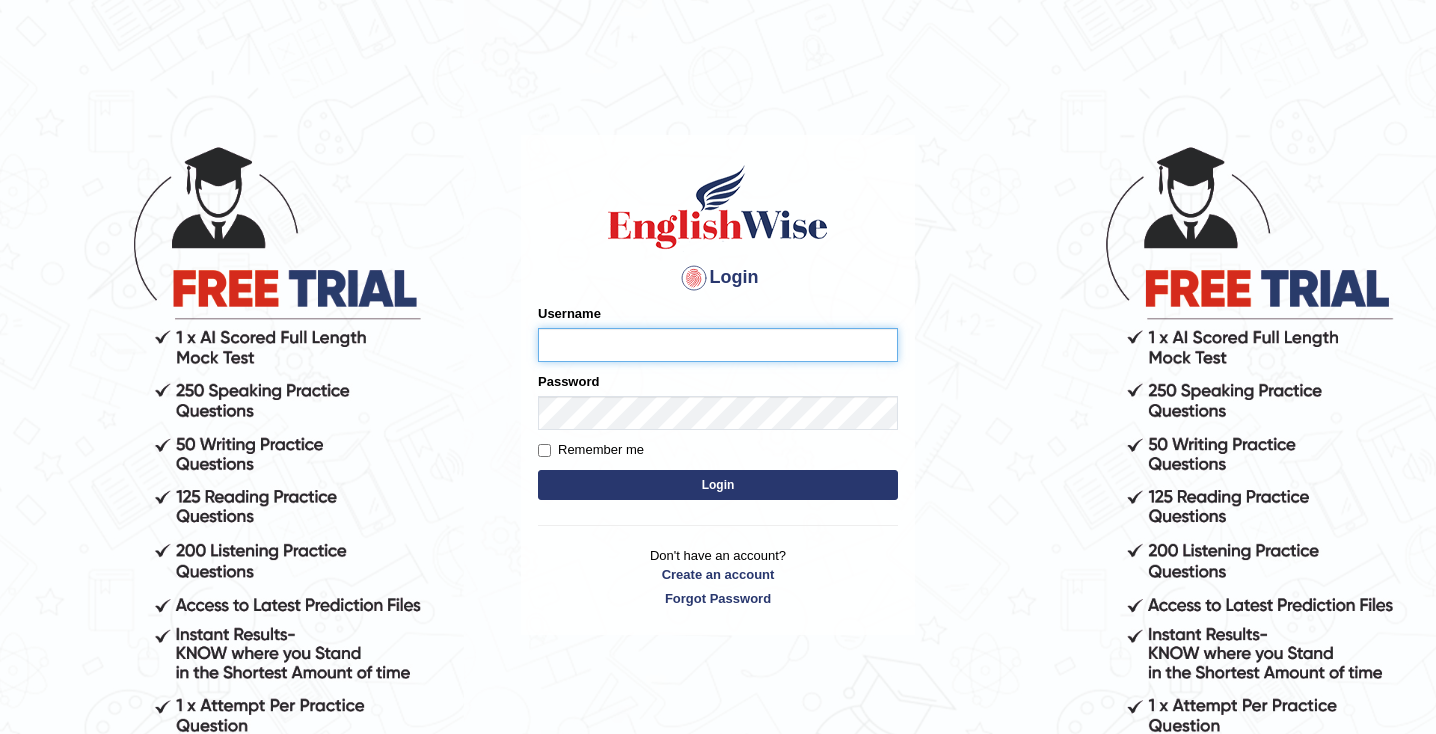 scroll, scrollTop: 0, scrollLeft: 0, axis: both 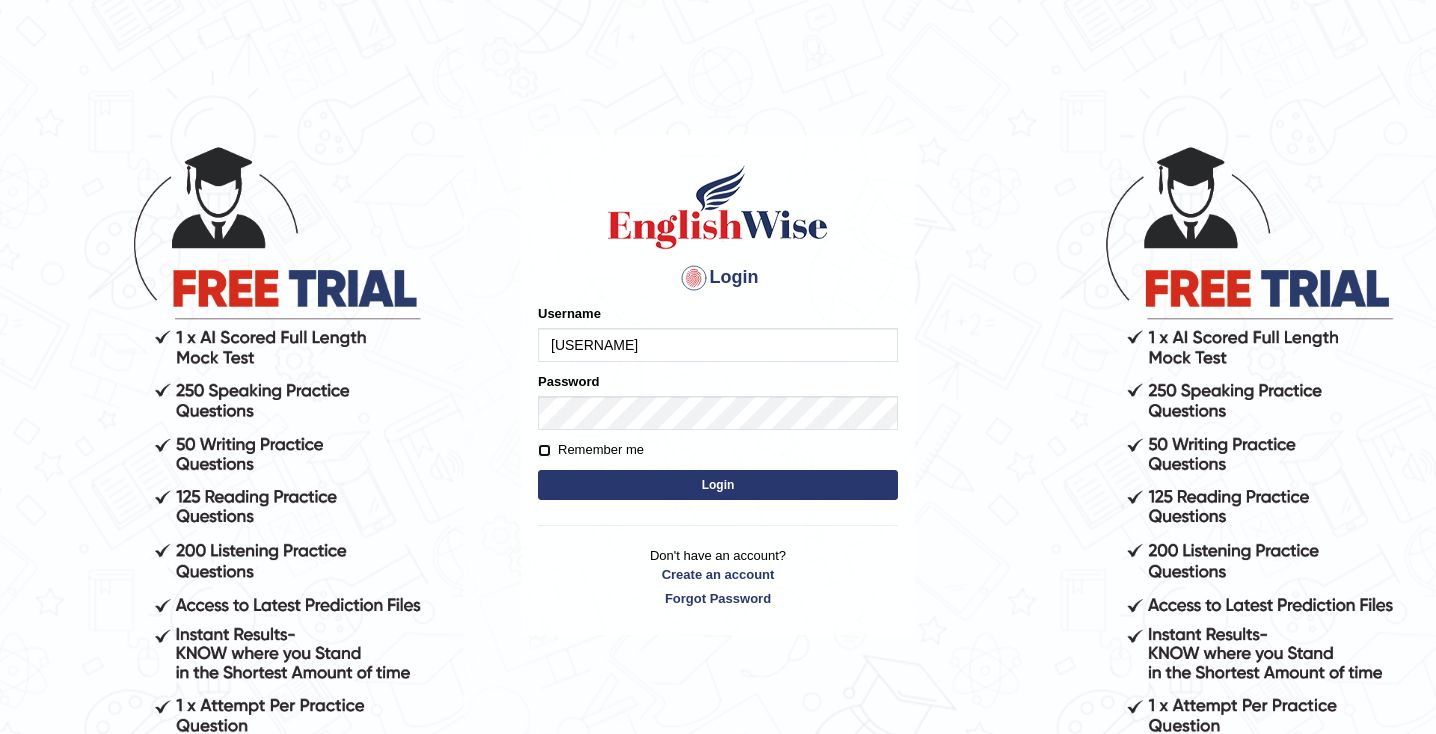 click on "Remember me" at bounding box center [544, 450] 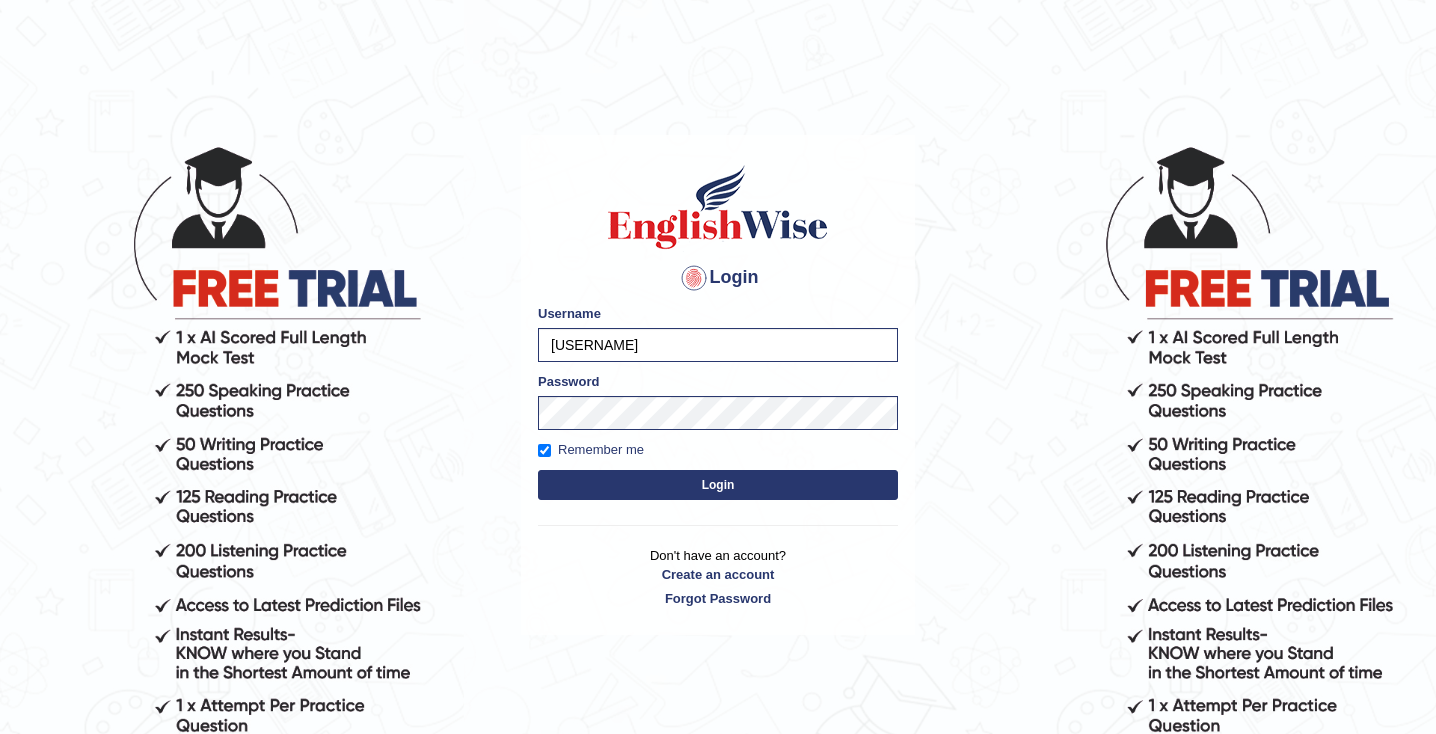 click on "Login" at bounding box center [718, 485] 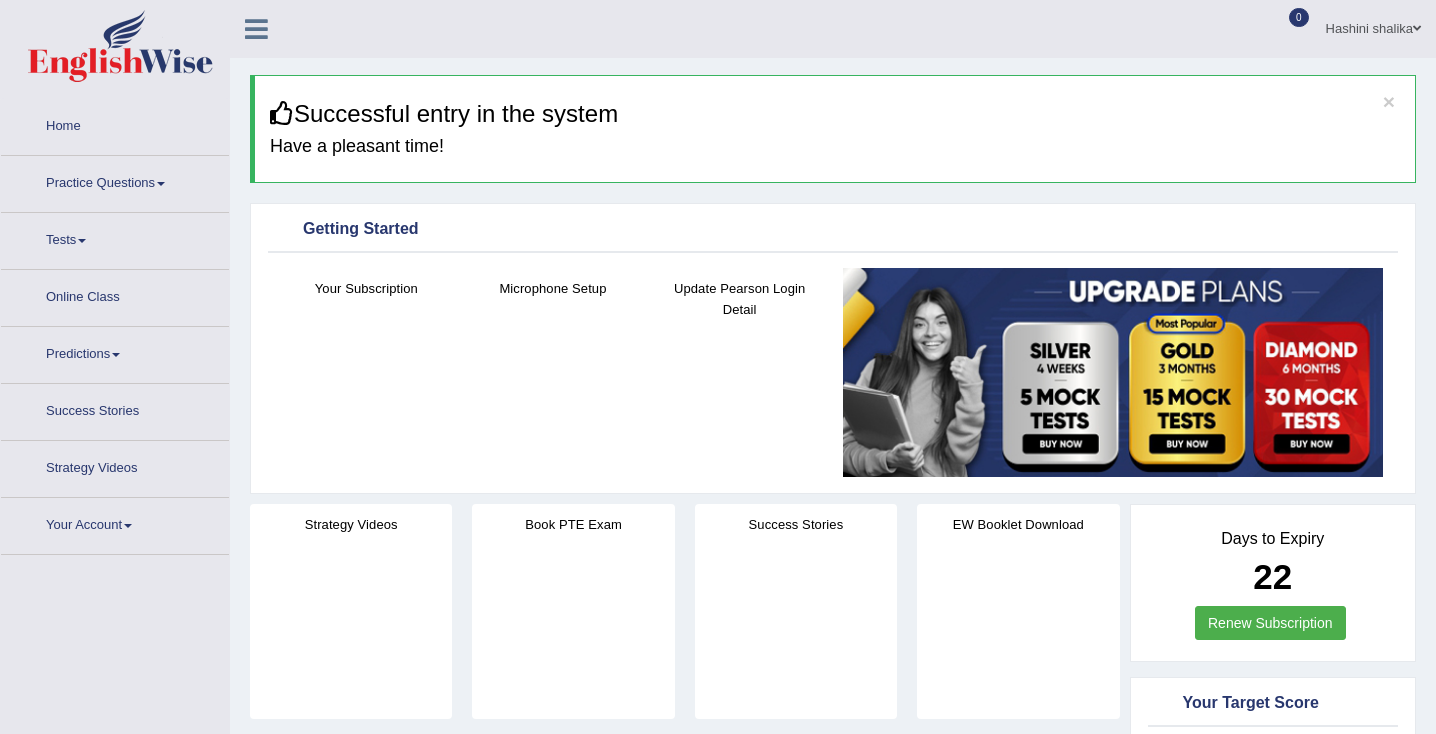 scroll, scrollTop: 0, scrollLeft: 0, axis: both 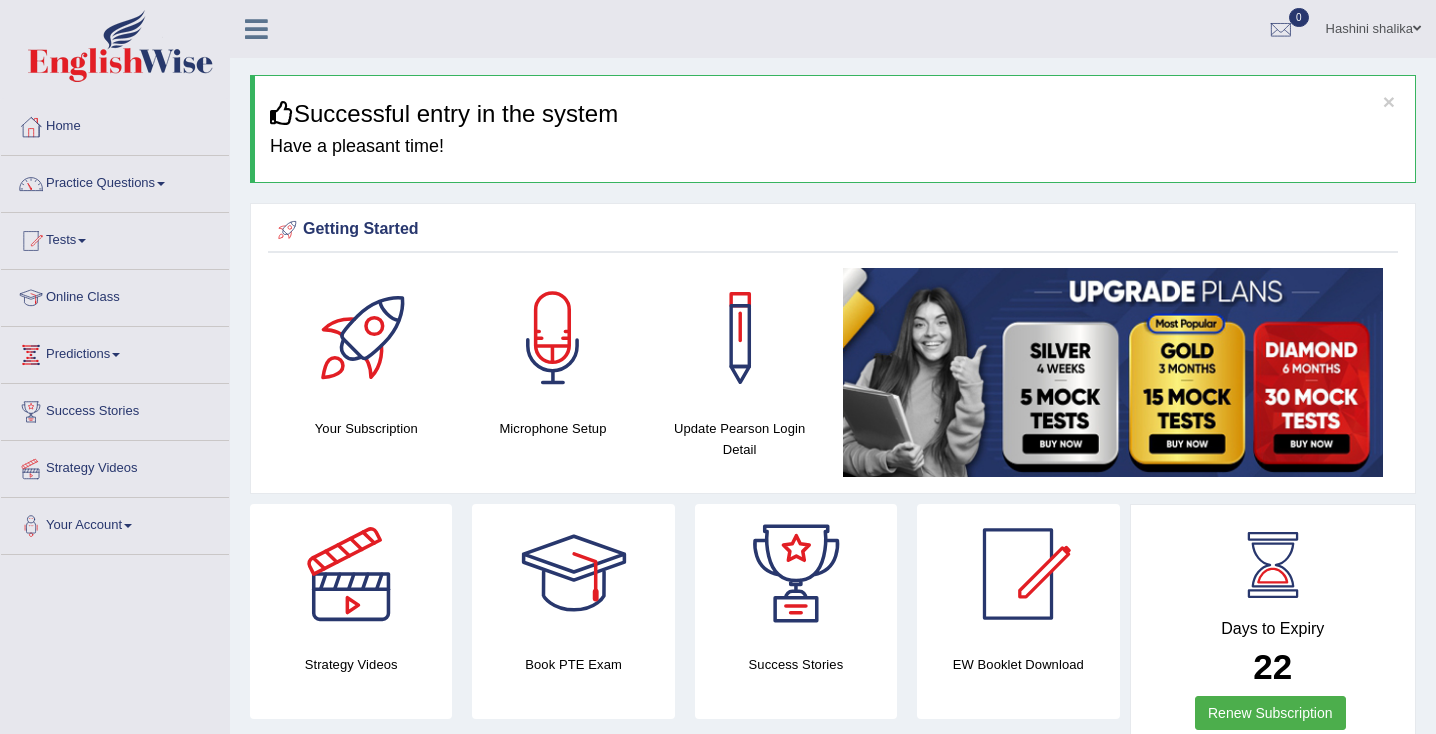 click on "Practice Questions" at bounding box center [115, 181] 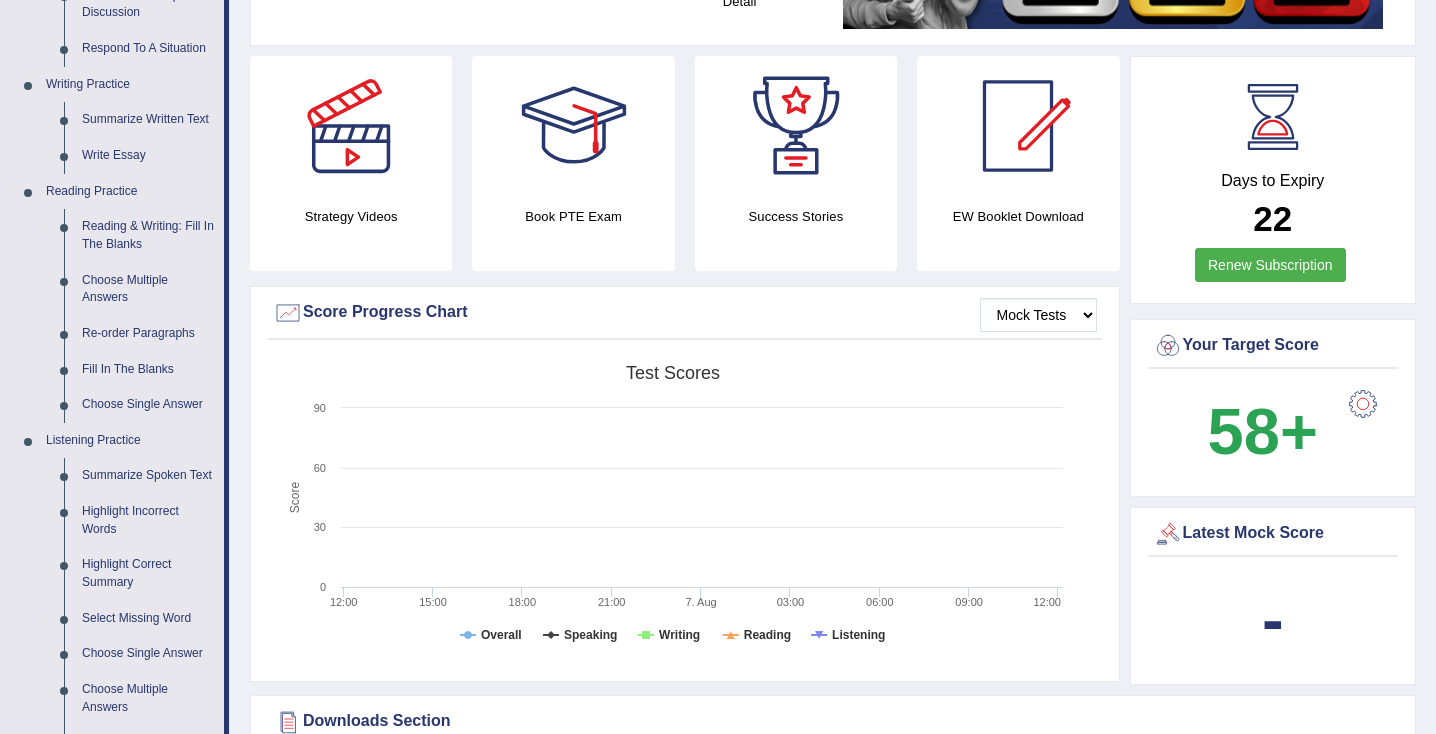 scroll, scrollTop: 499, scrollLeft: 0, axis: vertical 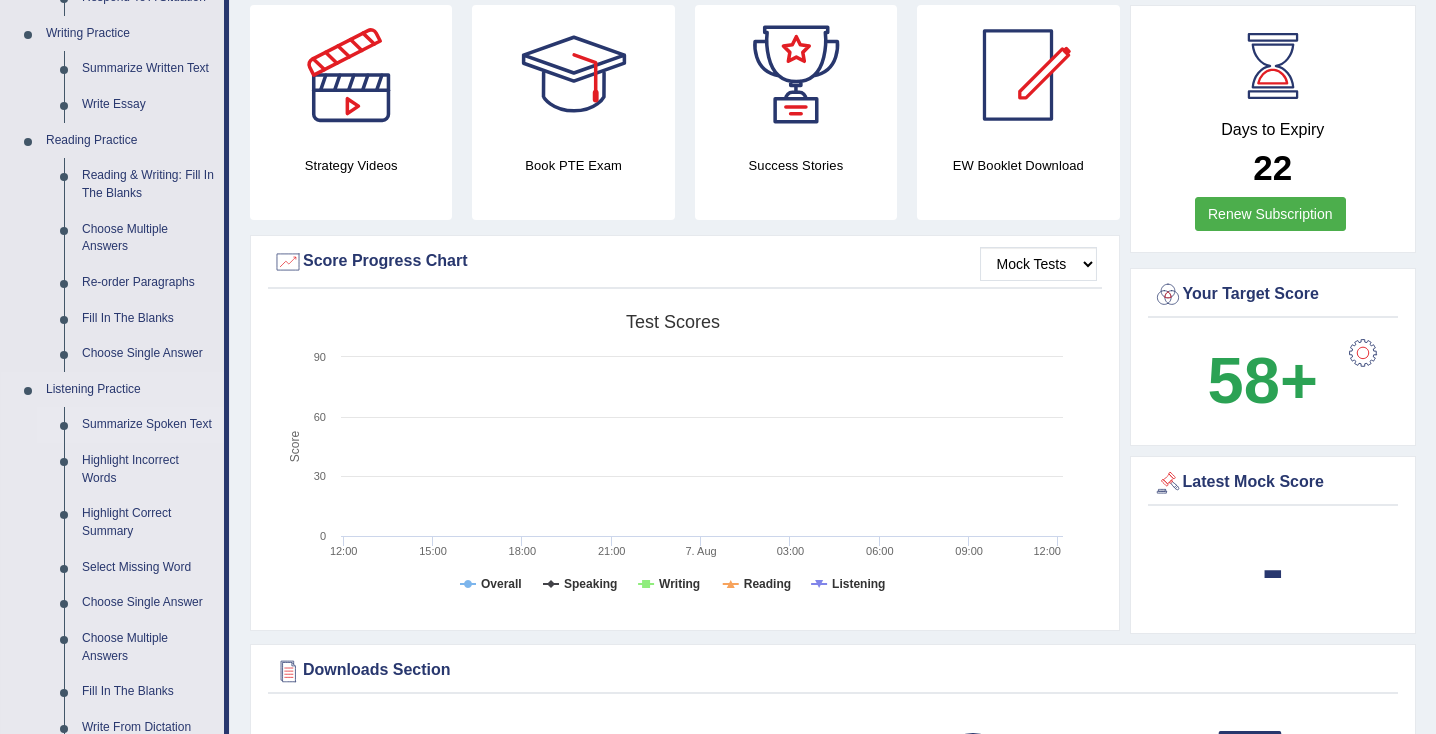 click on "Summarize Spoken Text" at bounding box center (148, 425) 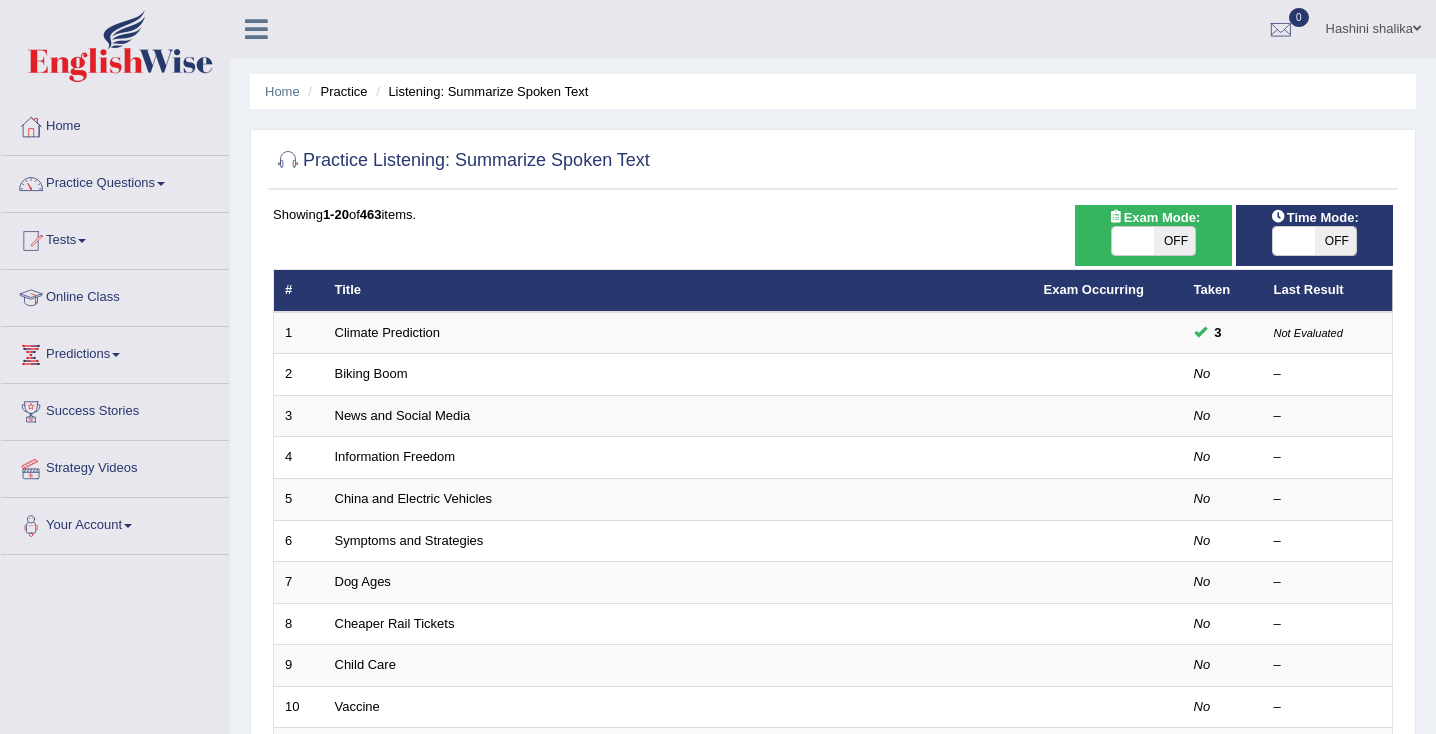 scroll, scrollTop: 0, scrollLeft: 0, axis: both 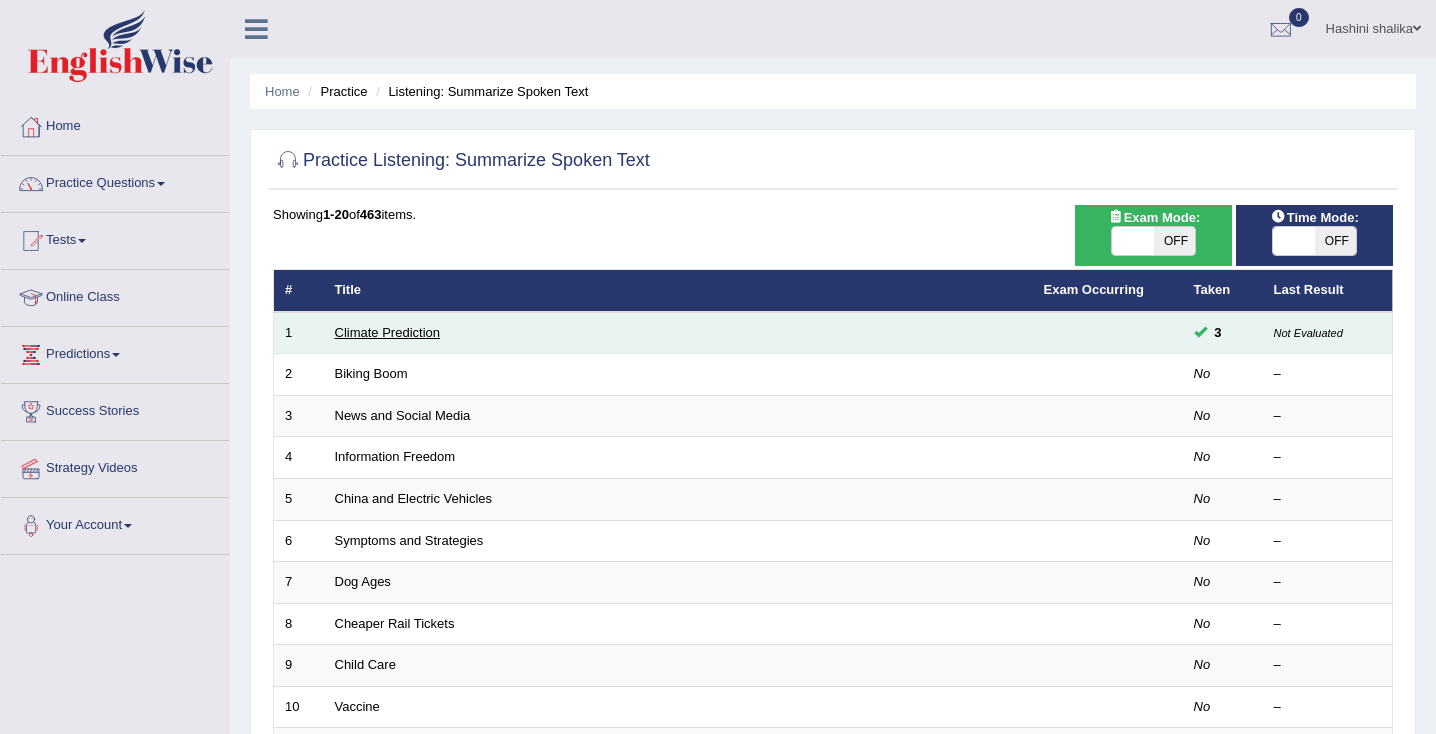 click on "Climate Prediction" at bounding box center (388, 332) 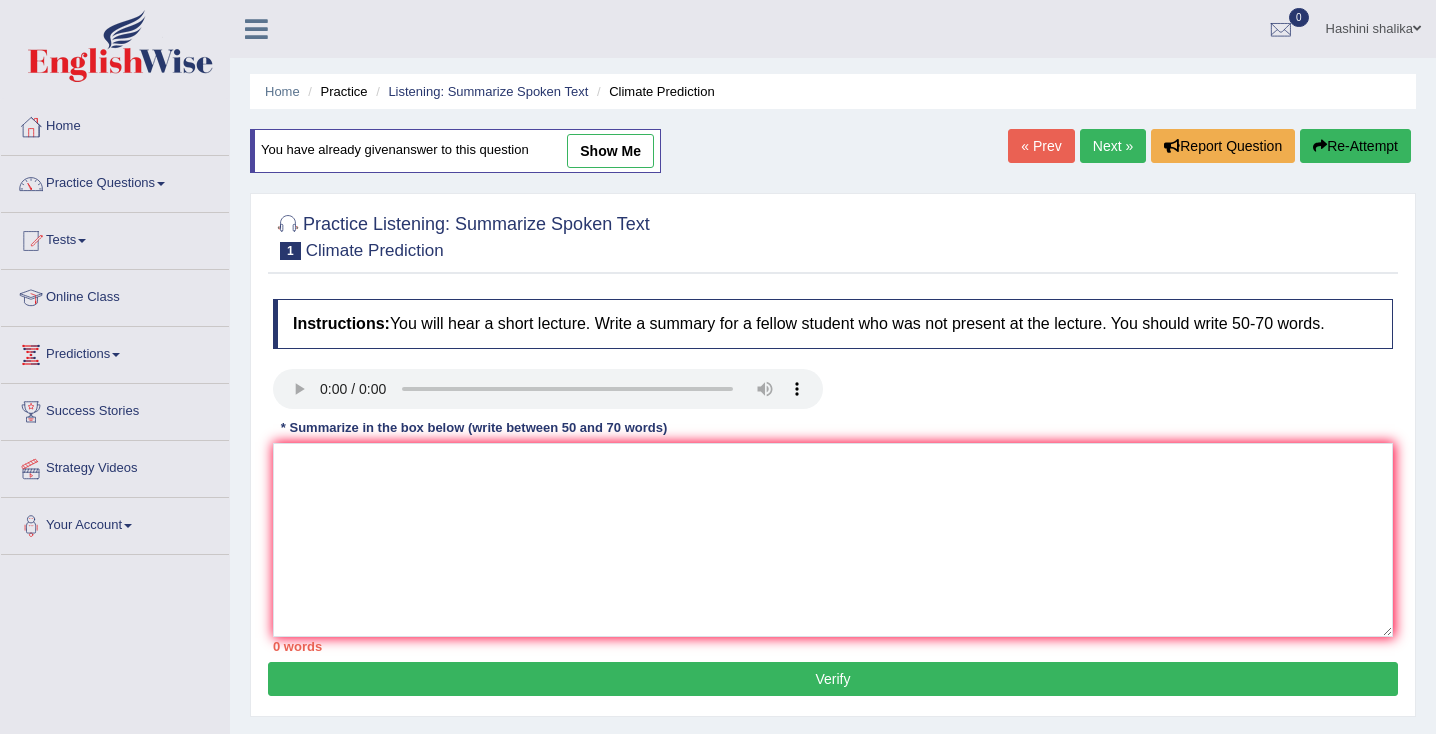 scroll, scrollTop: 0, scrollLeft: 0, axis: both 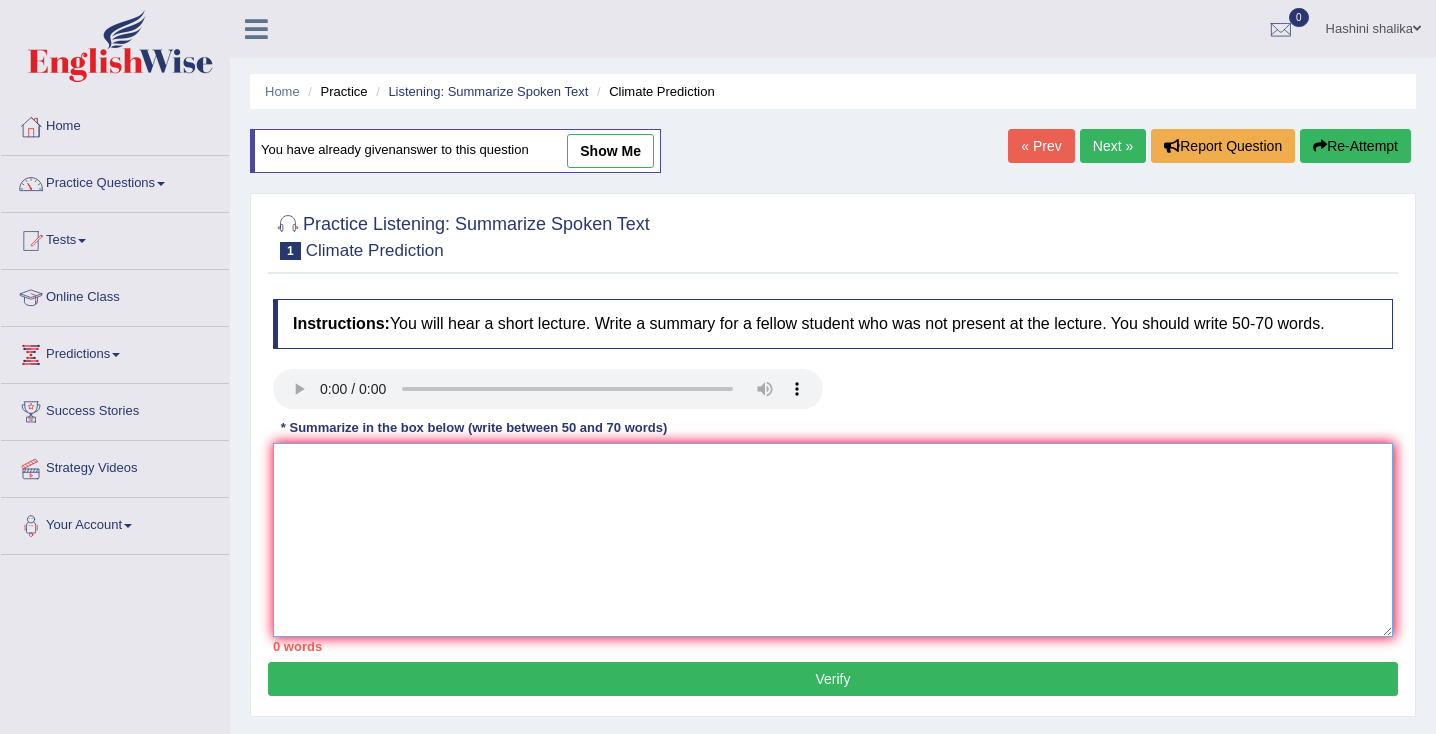 click at bounding box center [833, 540] 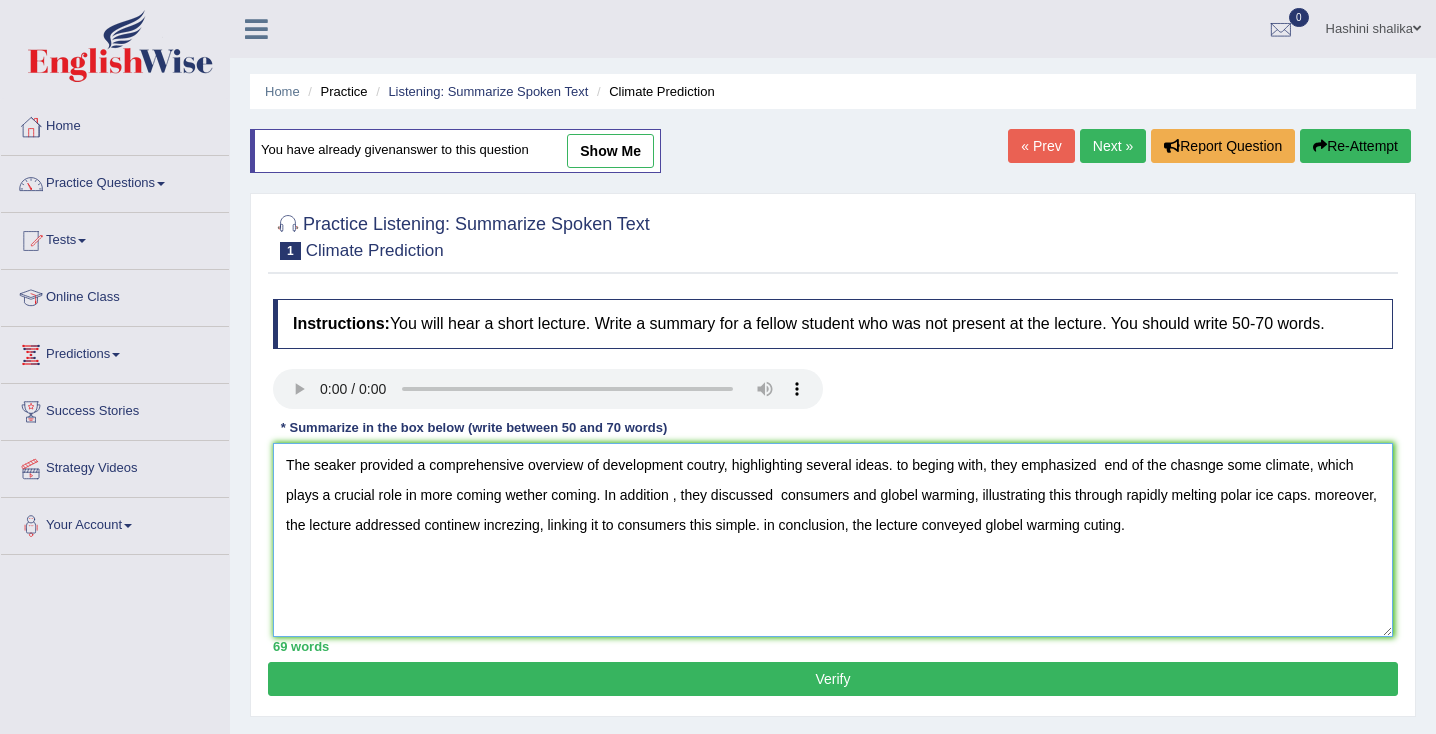 type on "The seaker provided a comprehensive overview of development coutry, highlighting several ideas. to beging with, they emphasized  end of the chasnge some climate, which plays a crucial role in more coming wether coming. In addition , they discussed  consumers and globel warming, illustrating this through rapidly melting polar ice caps. moreover, the lecture addressed continew increzing, linking it to consumers this simple. in conclusion, the lecture conveyed globel warming cuting." 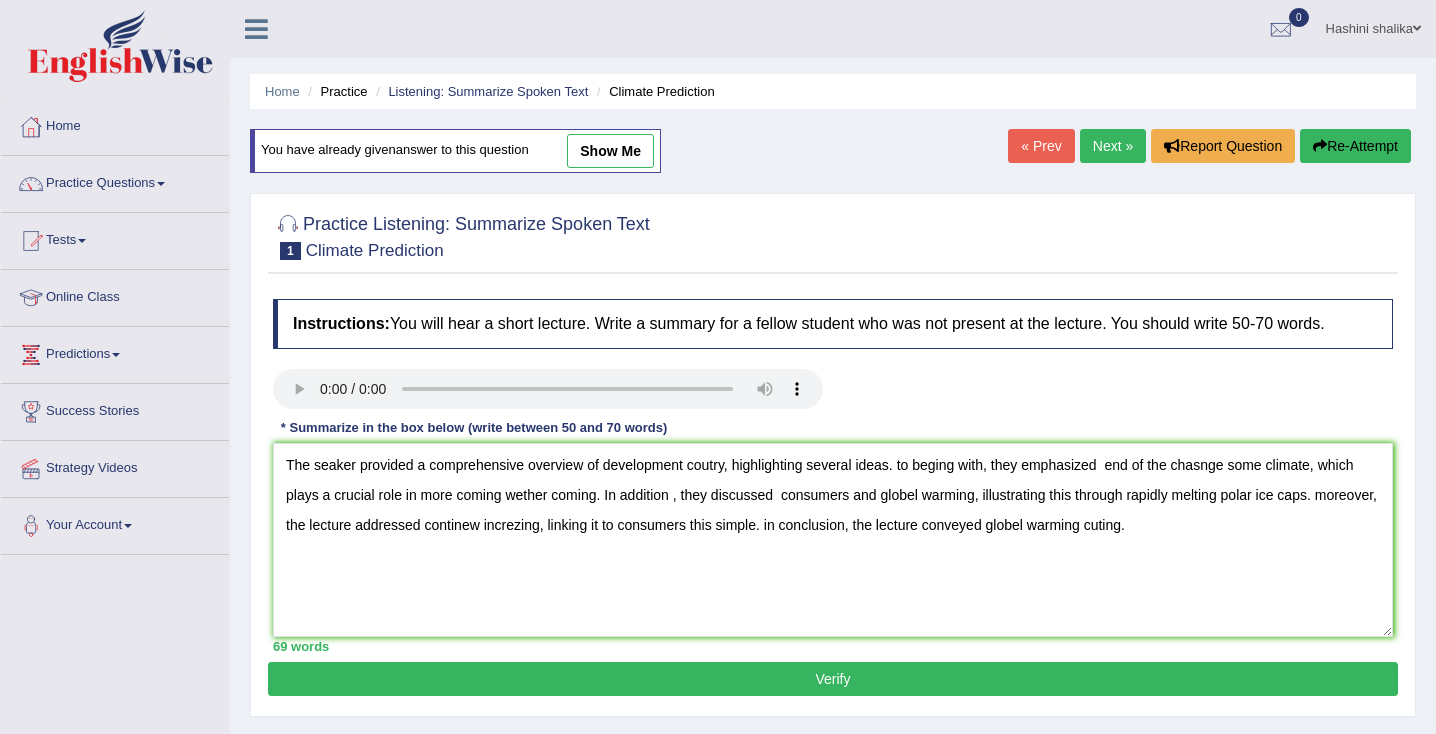 click on "Verify" at bounding box center [833, 679] 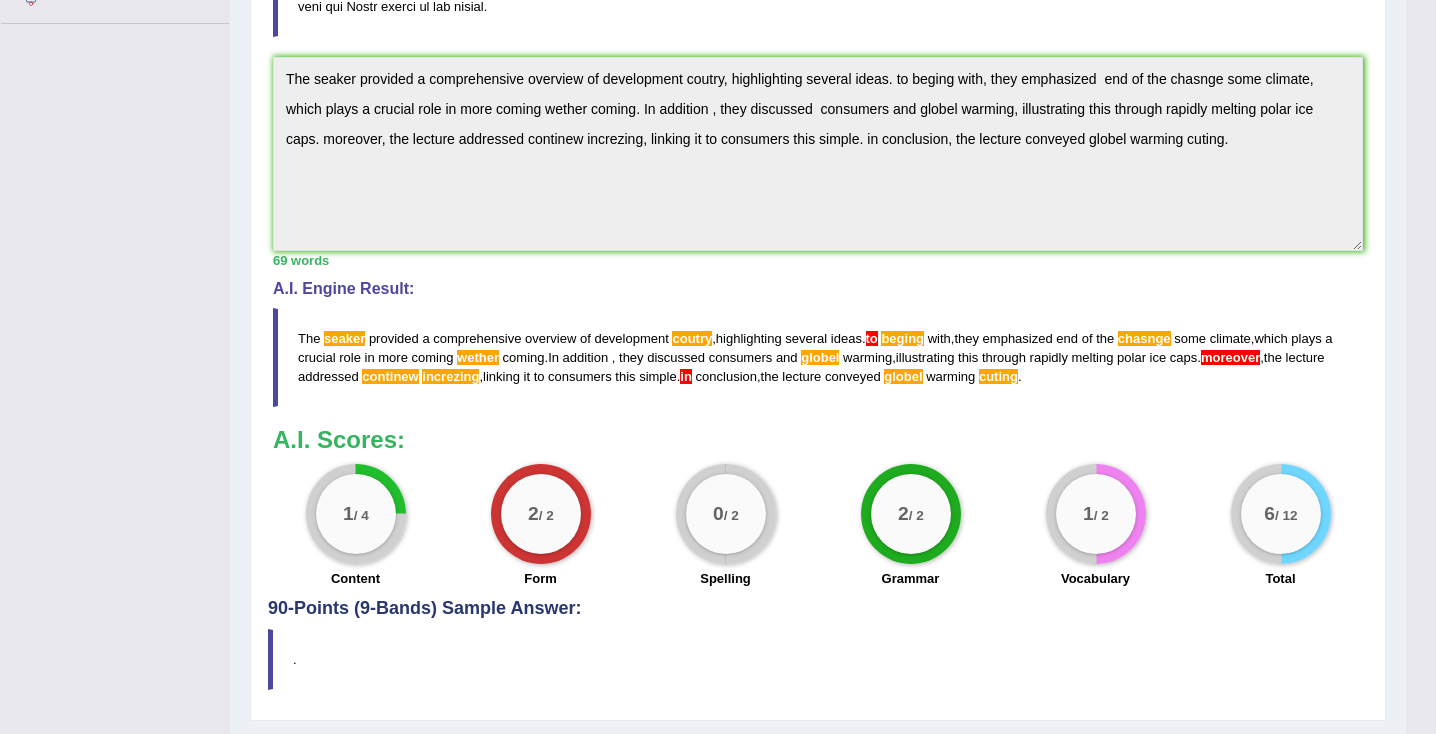 scroll, scrollTop: 532, scrollLeft: 0, axis: vertical 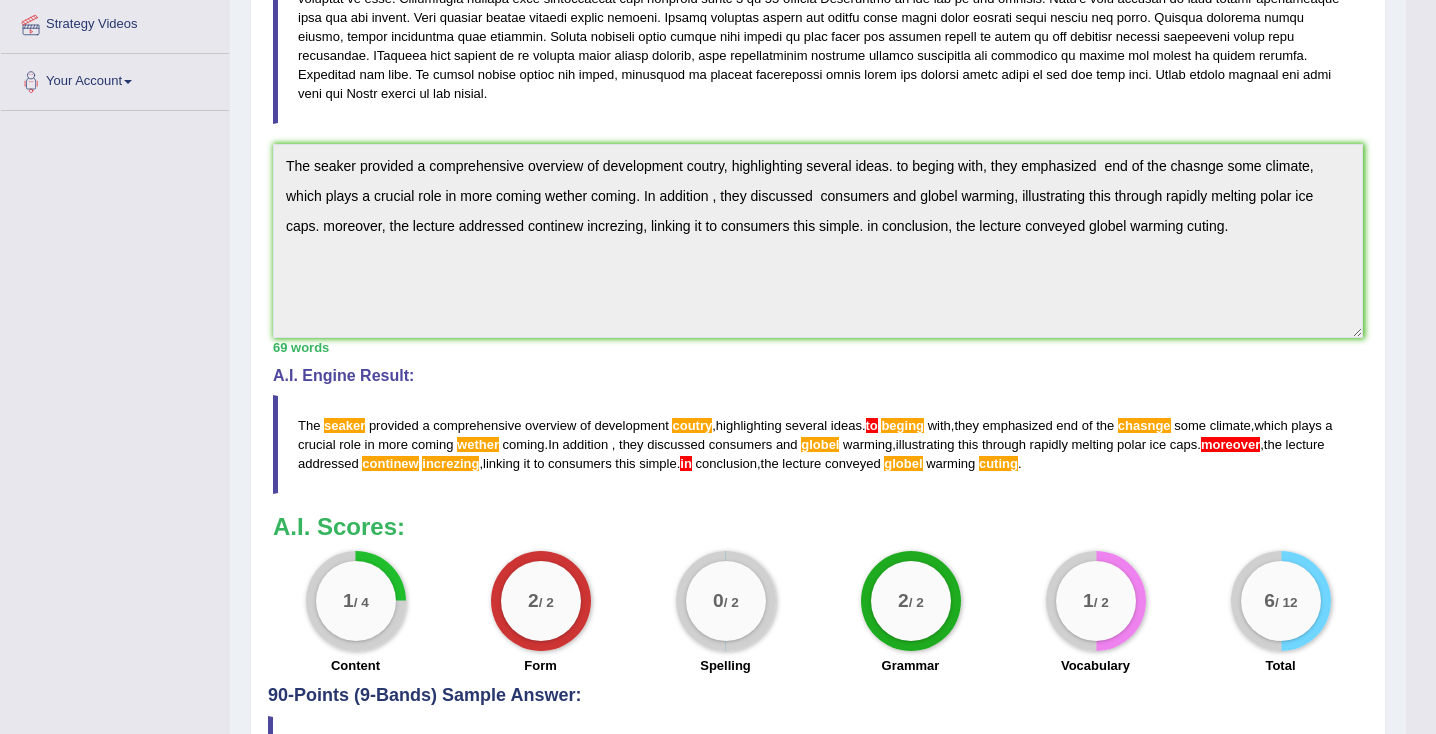 click on "moreover" at bounding box center [1230, 444] 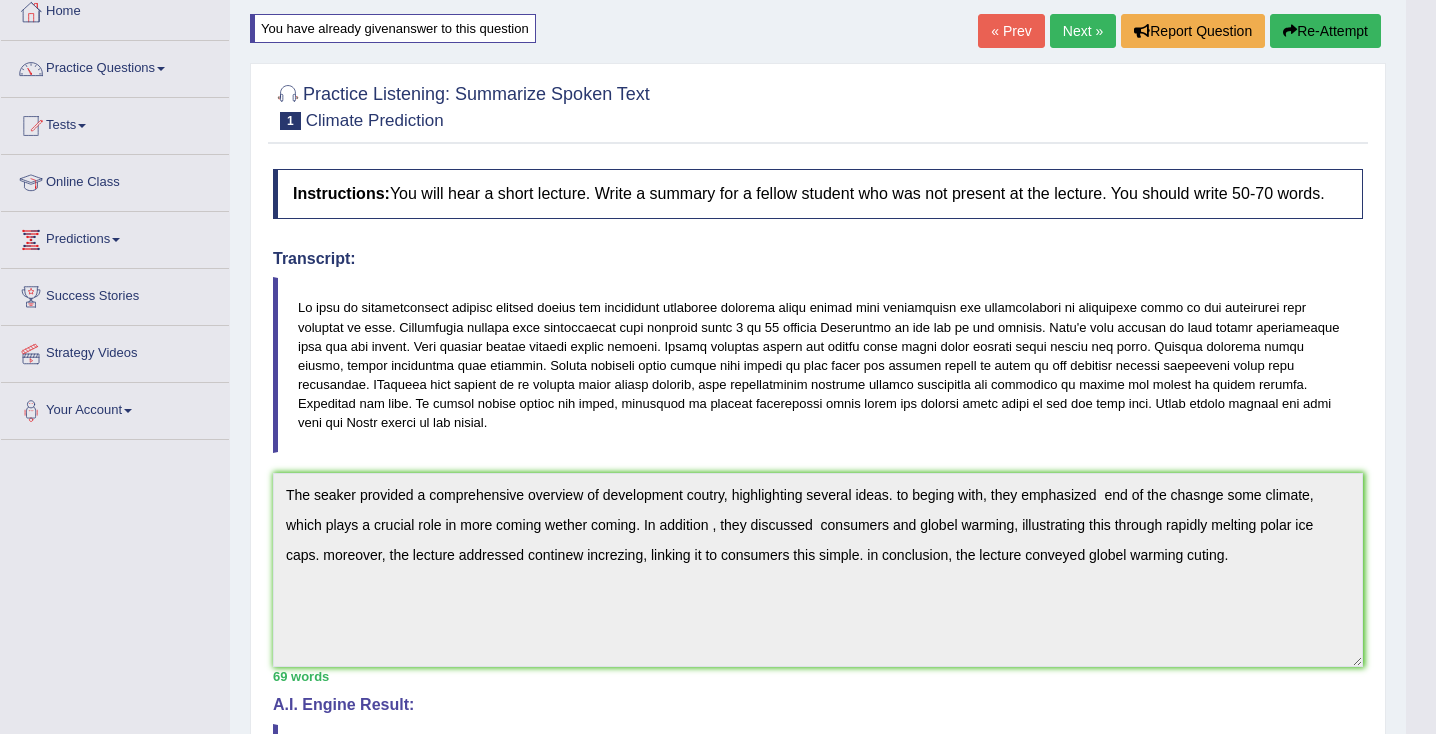scroll, scrollTop: 0, scrollLeft: 0, axis: both 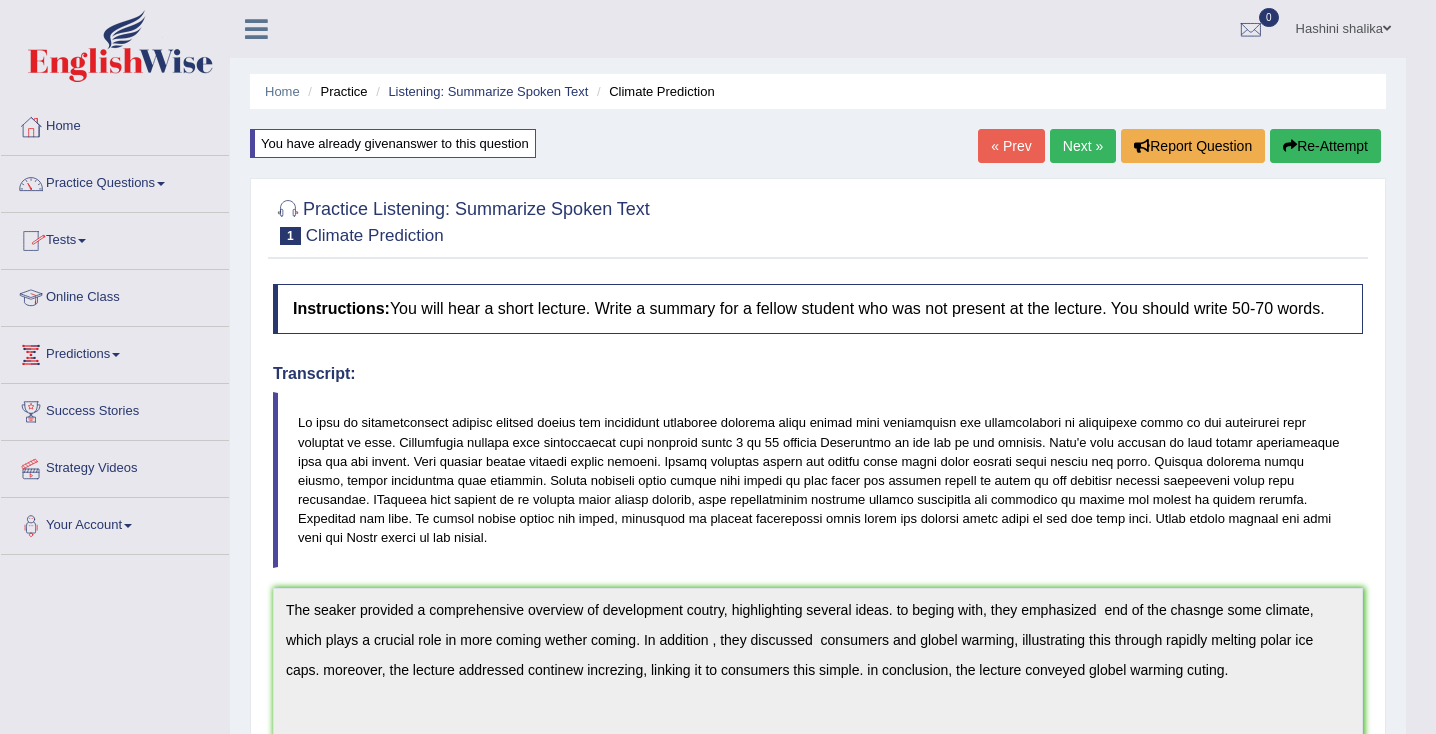 click on "Online Class" at bounding box center [115, 295] 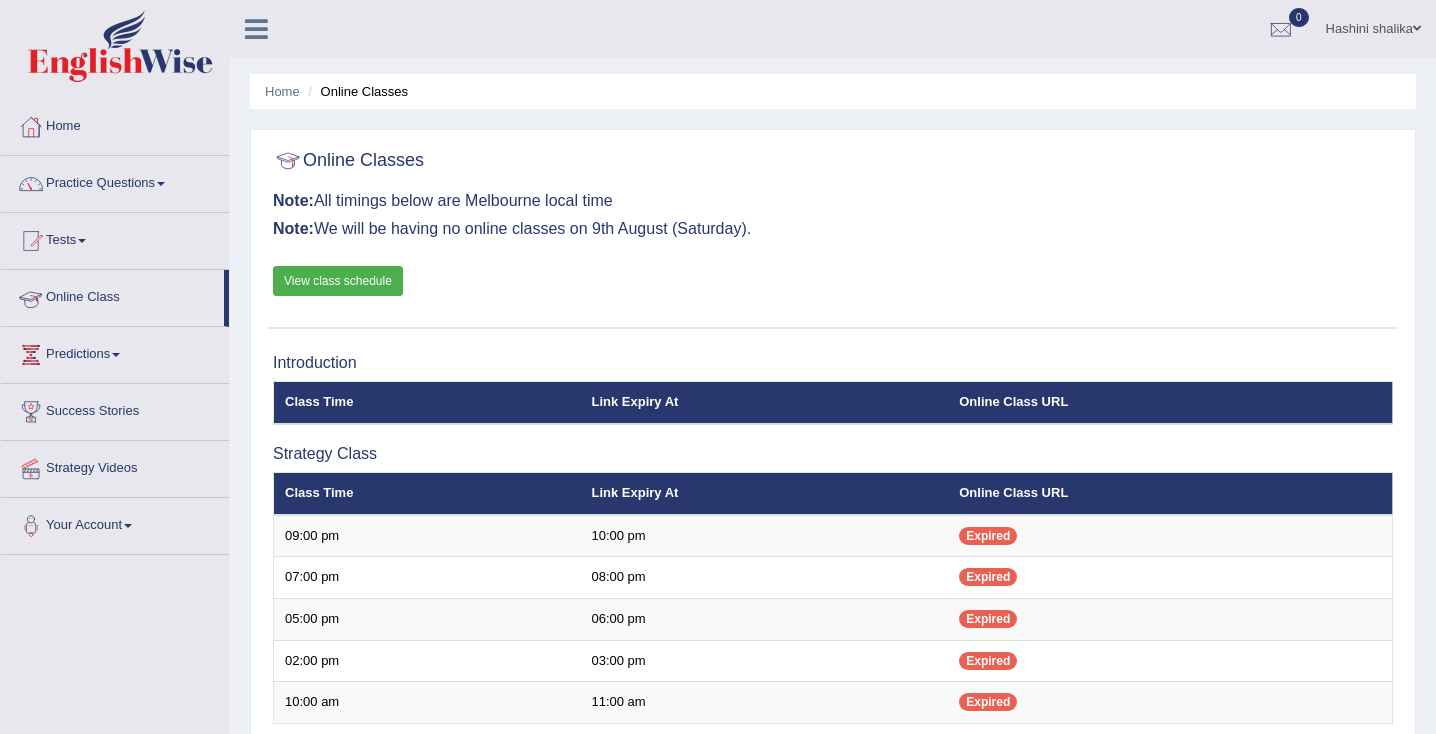 scroll, scrollTop: 0, scrollLeft: 0, axis: both 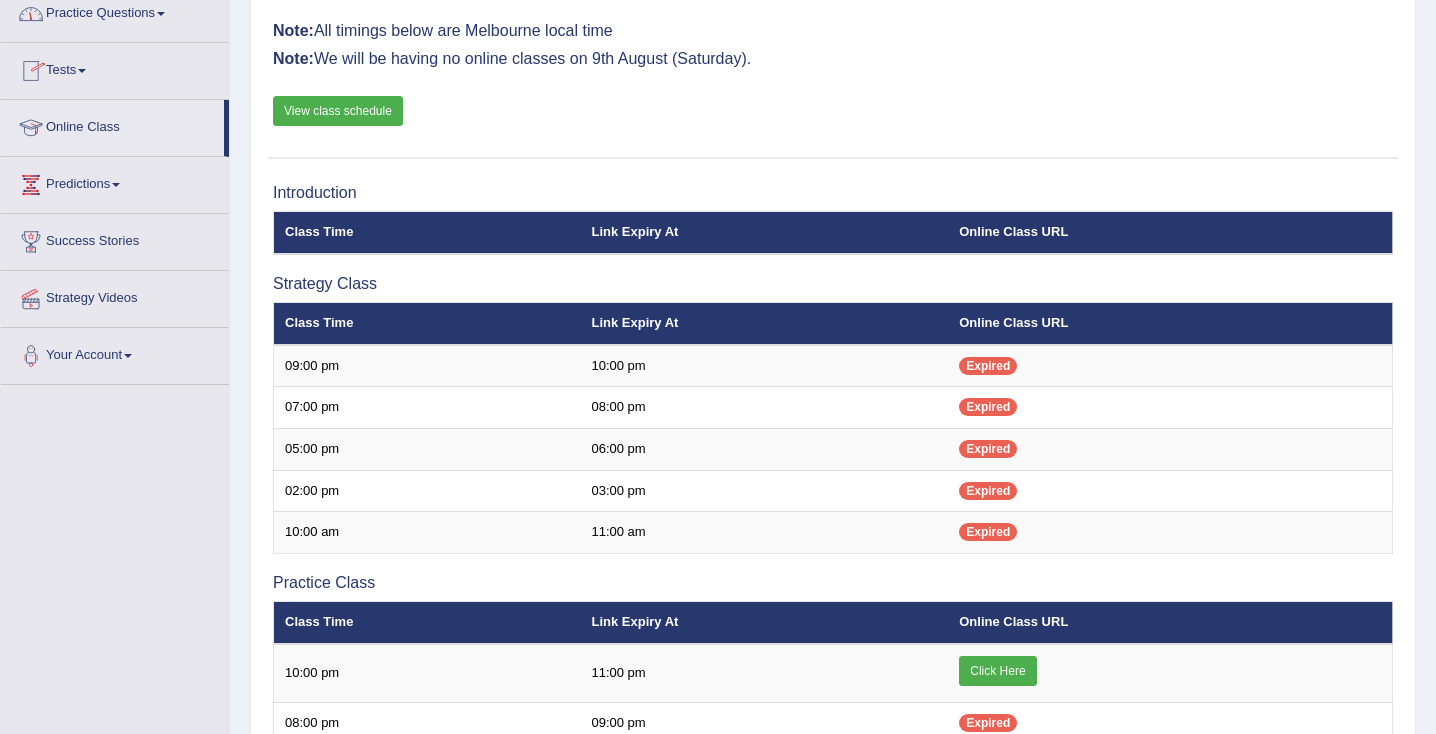 click on "Practice Questions" at bounding box center [115, 11] 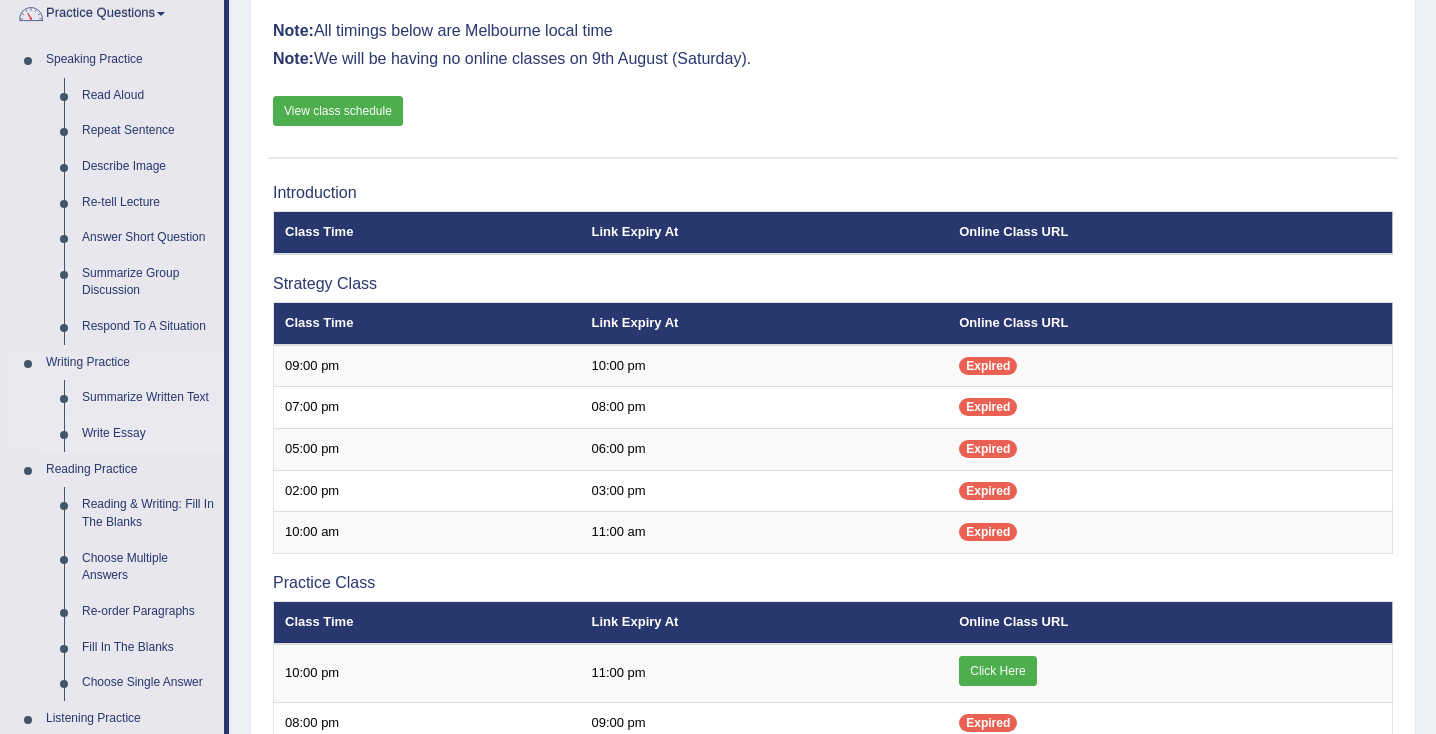 click on "Write Essay" at bounding box center (148, 434) 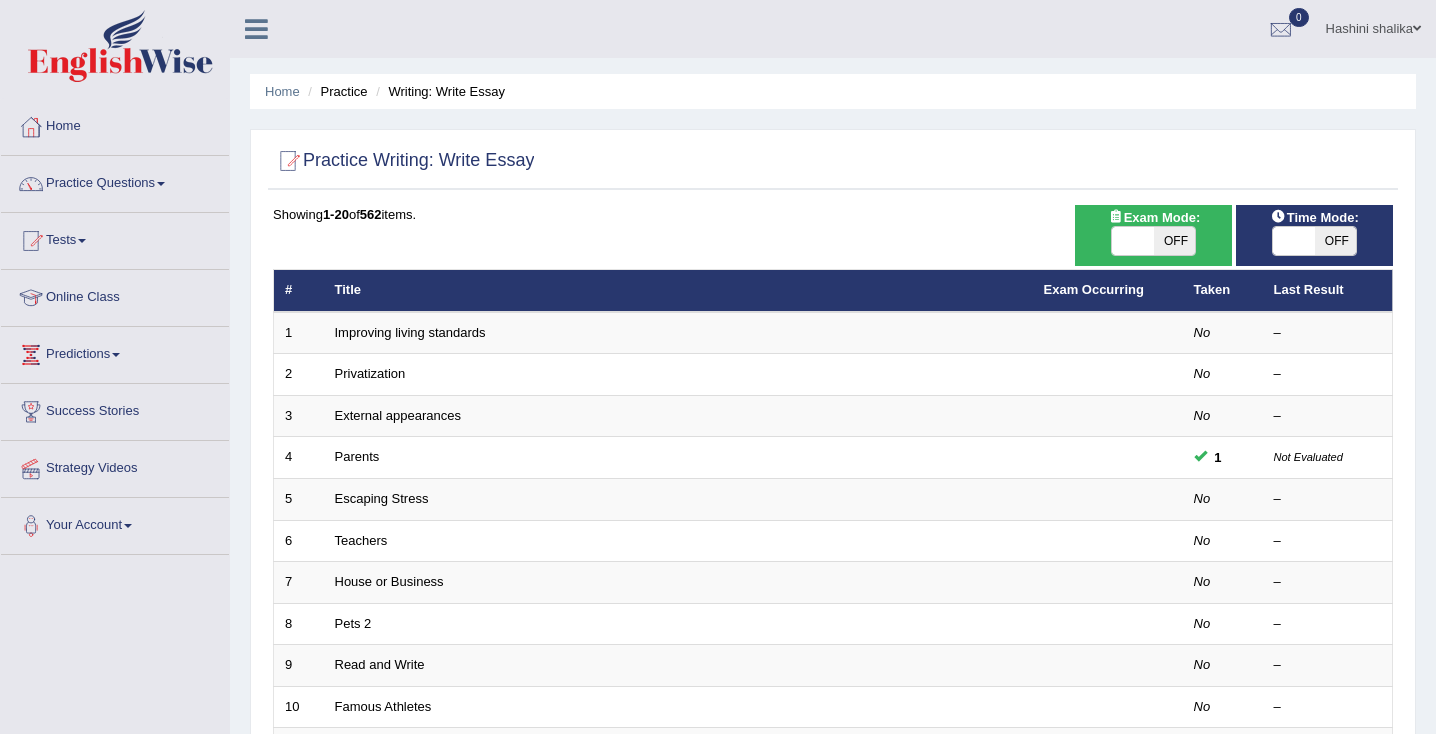 scroll, scrollTop: 0, scrollLeft: 0, axis: both 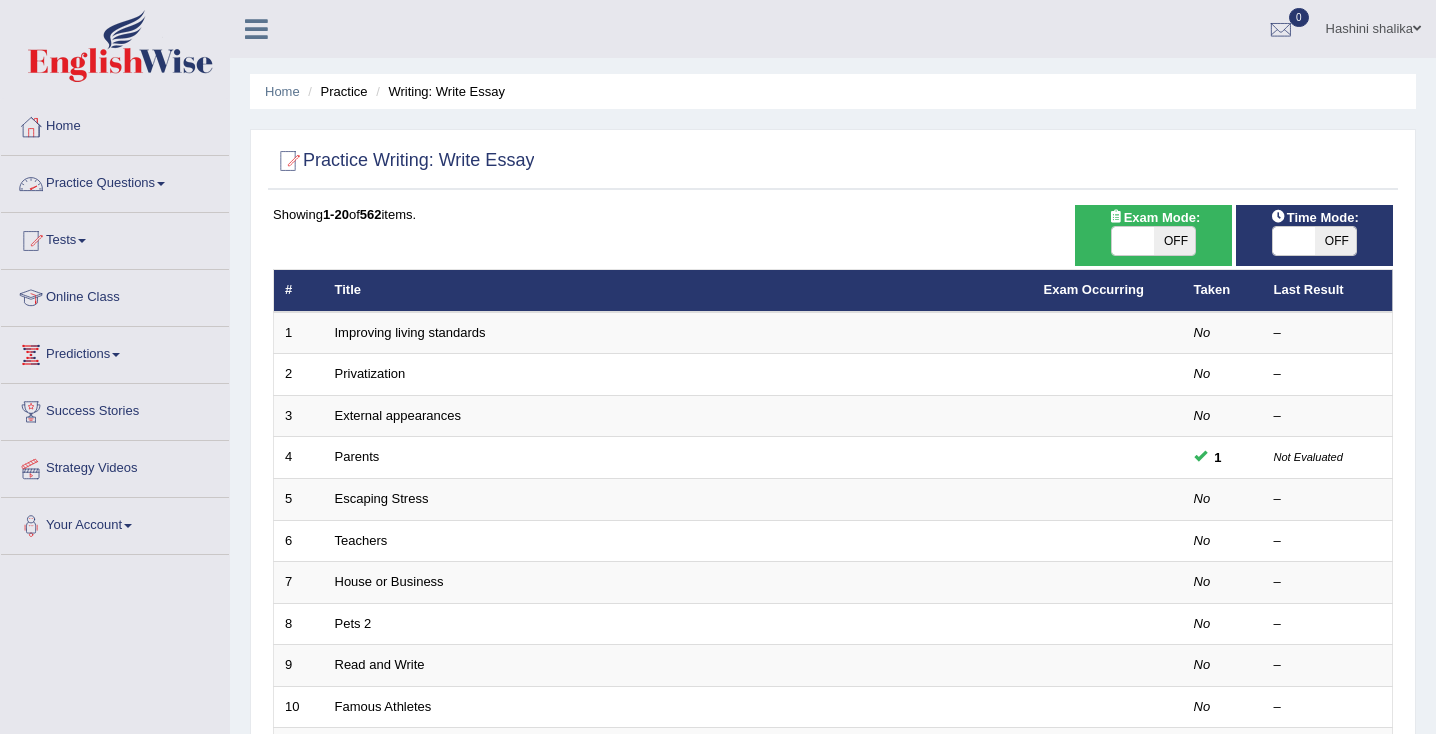 click on "Practice Questions" at bounding box center (115, 181) 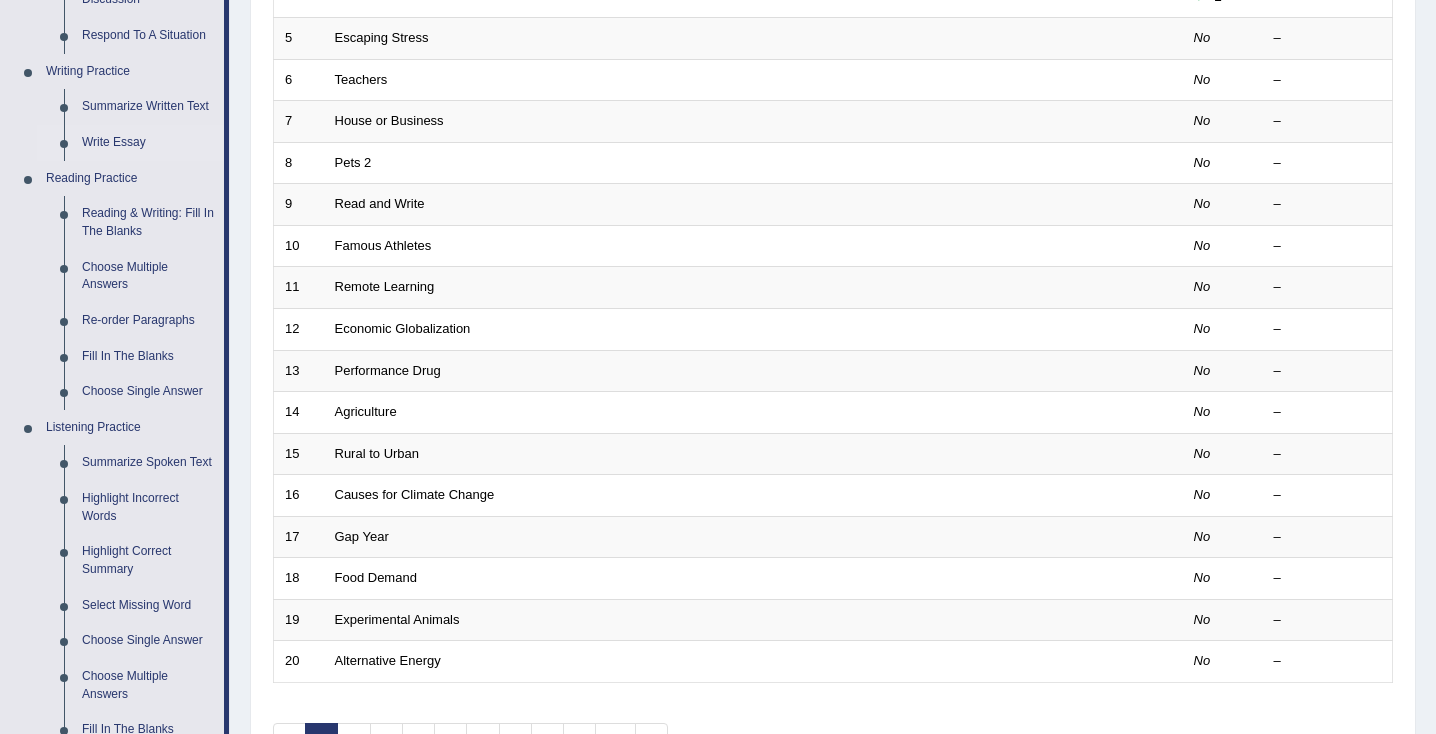 scroll, scrollTop: 488, scrollLeft: 0, axis: vertical 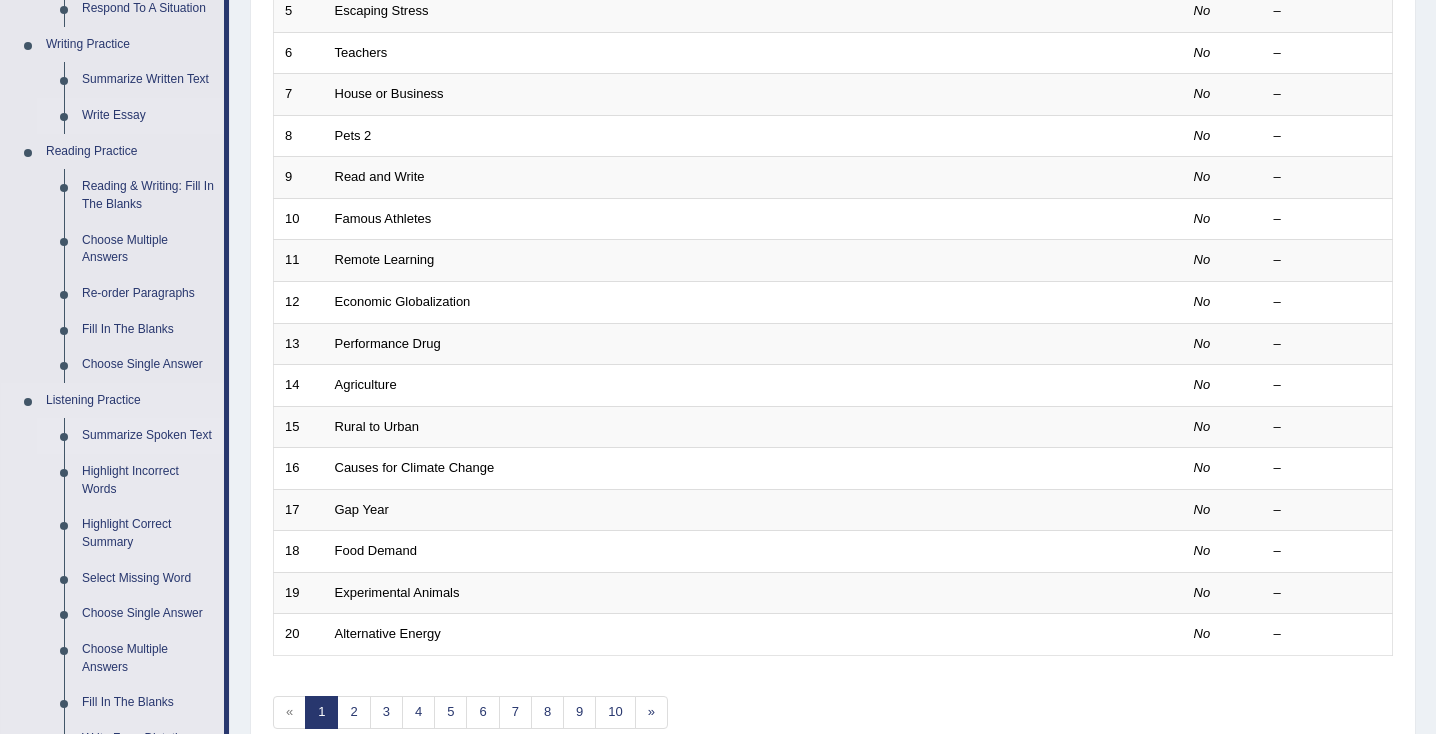 click on "Summarize Spoken Text" at bounding box center (148, 436) 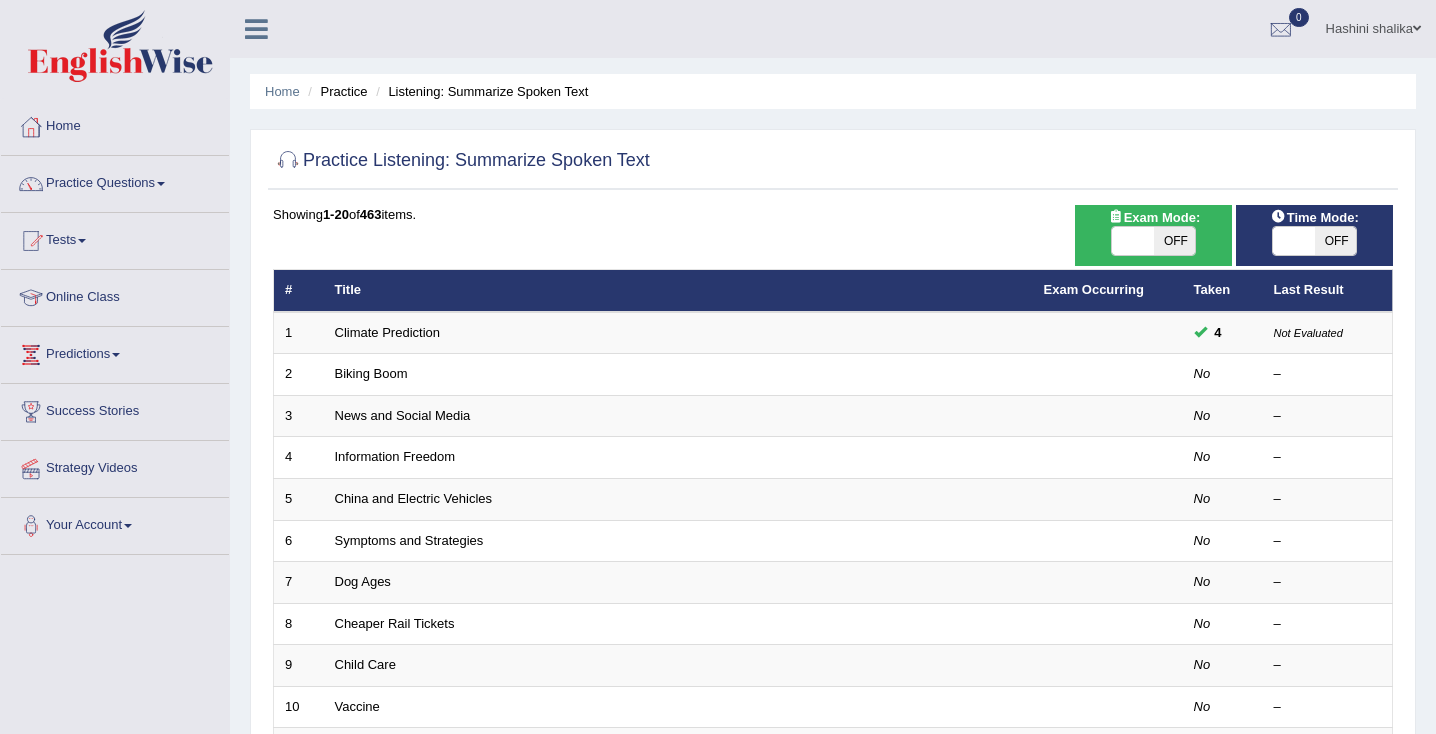 scroll, scrollTop: 0, scrollLeft: 0, axis: both 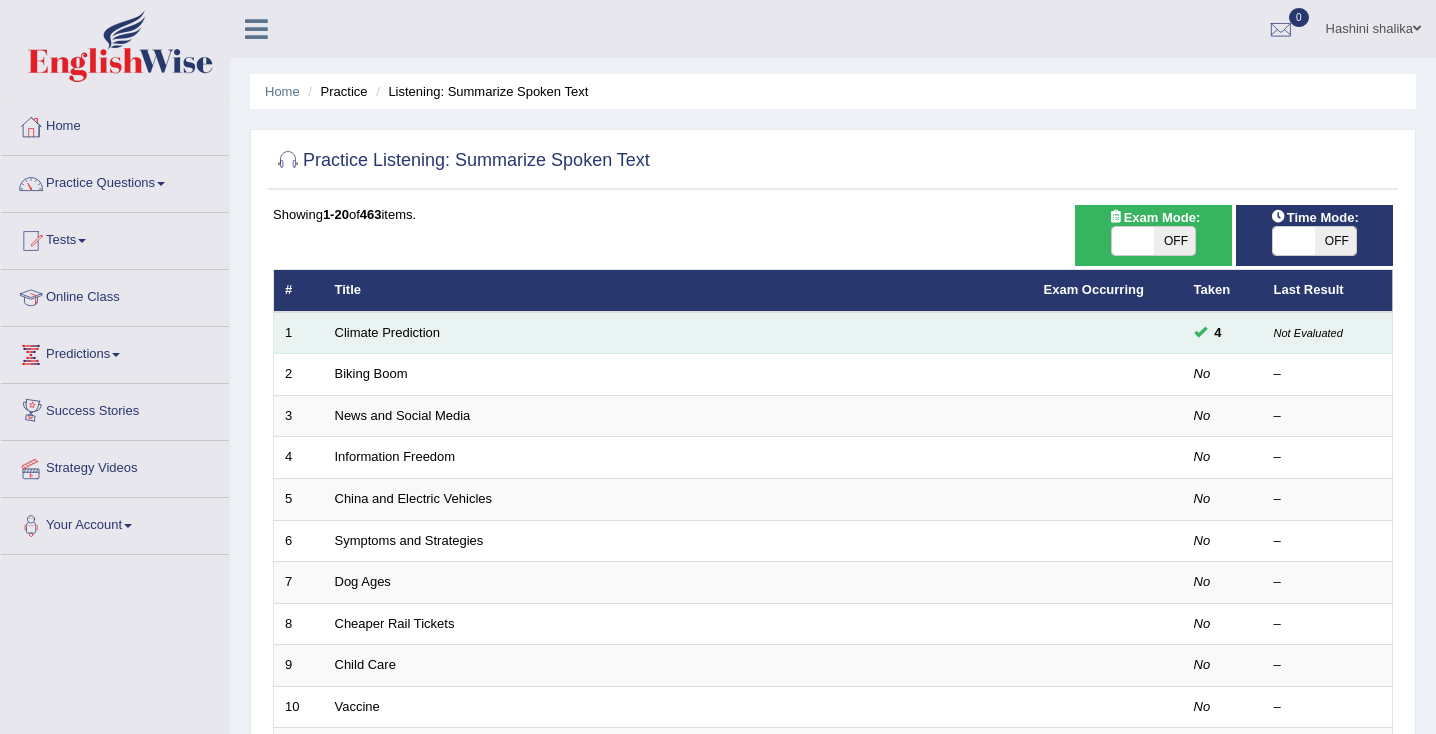 click on "Climate Prediction" at bounding box center (678, 333) 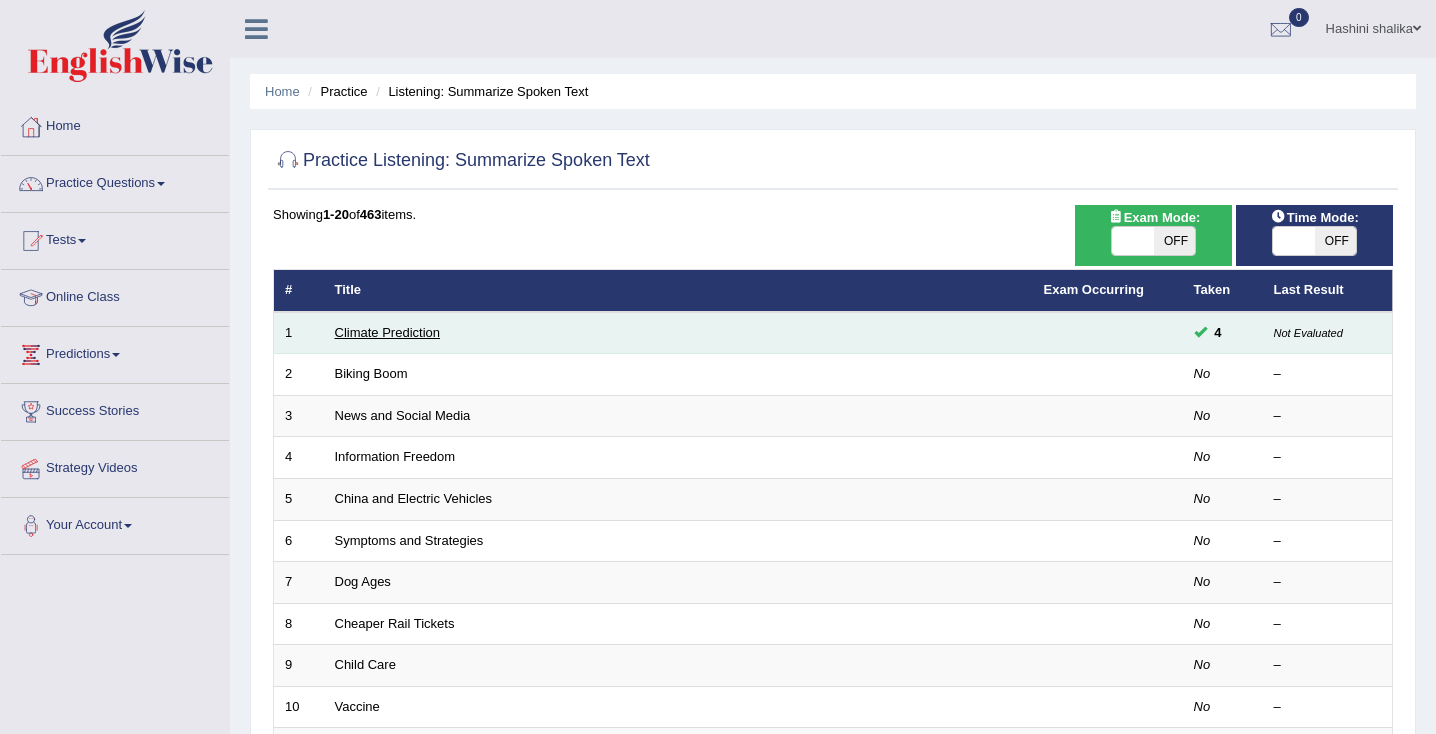 click on "Climate Prediction" at bounding box center [388, 332] 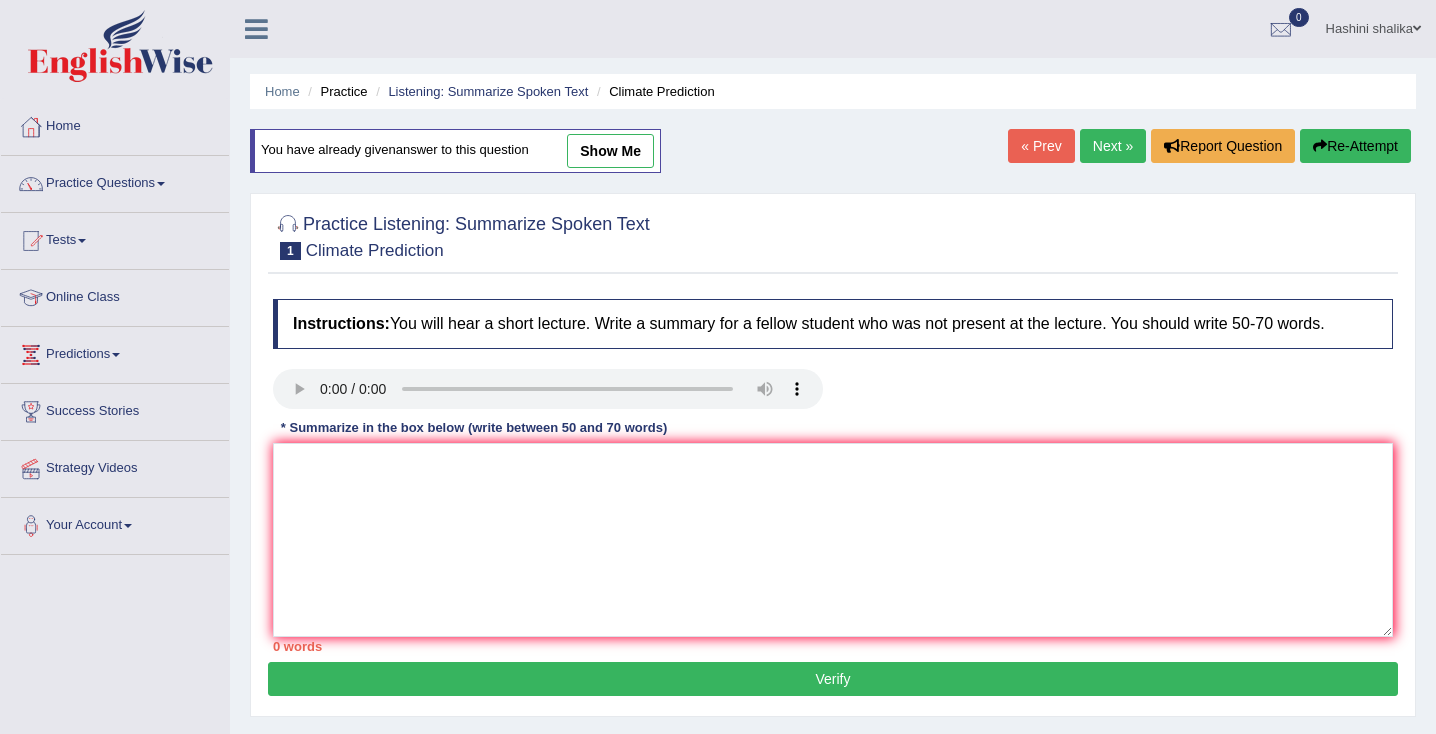 scroll, scrollTop: 0, scrollLeft: 0, axis: both 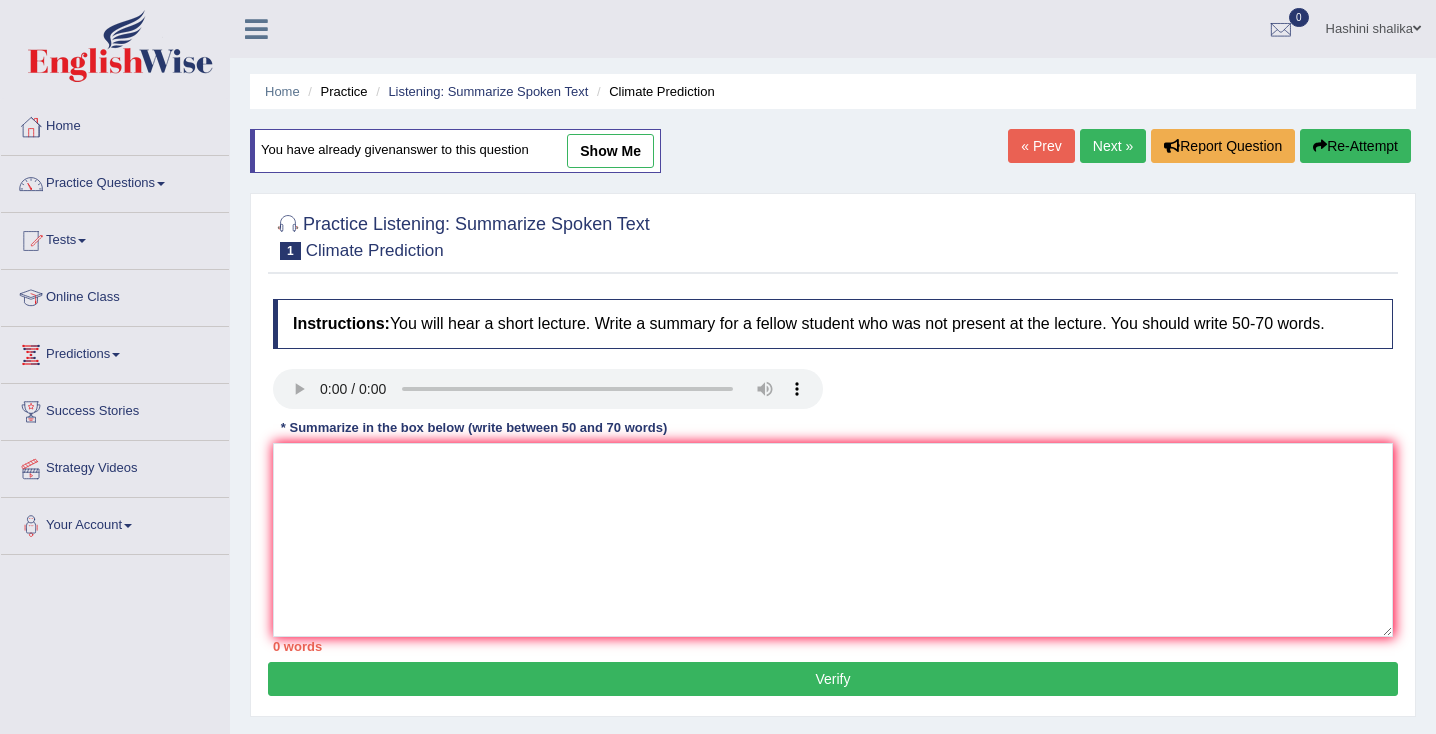 click on "show me" at bounding box center [610, 151] 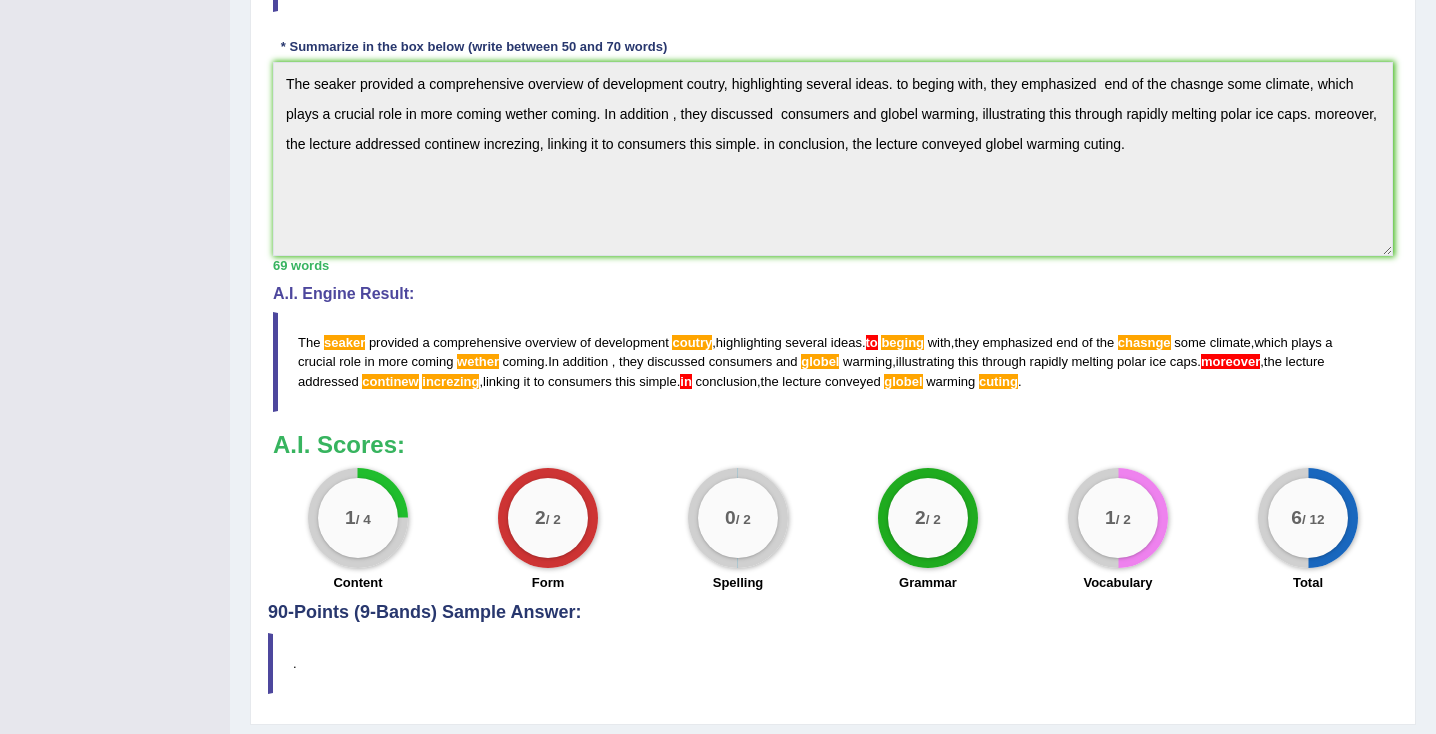 scroll, scrollTop: 588, scrollLeft: 0, axis: vertical 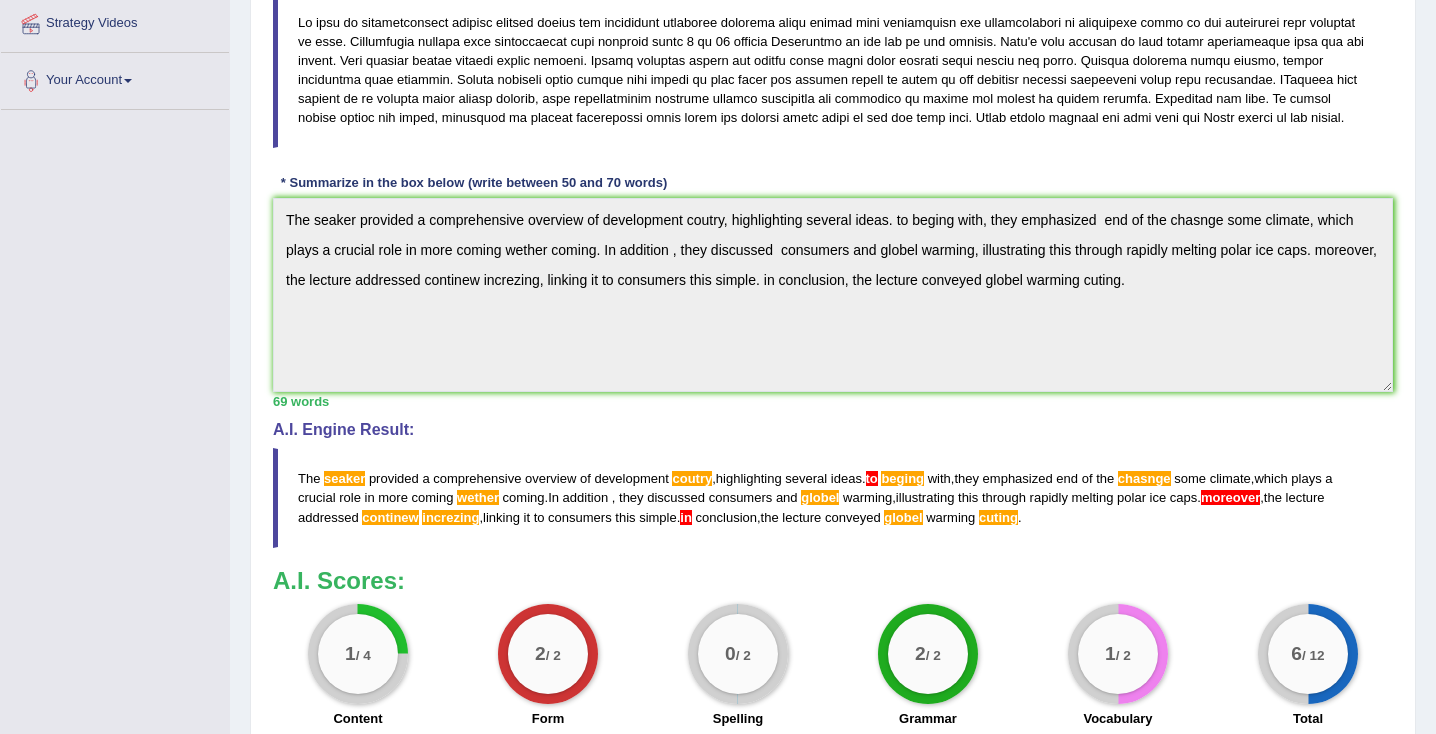 click on "moreover" at bounding box center [1230, 497] 